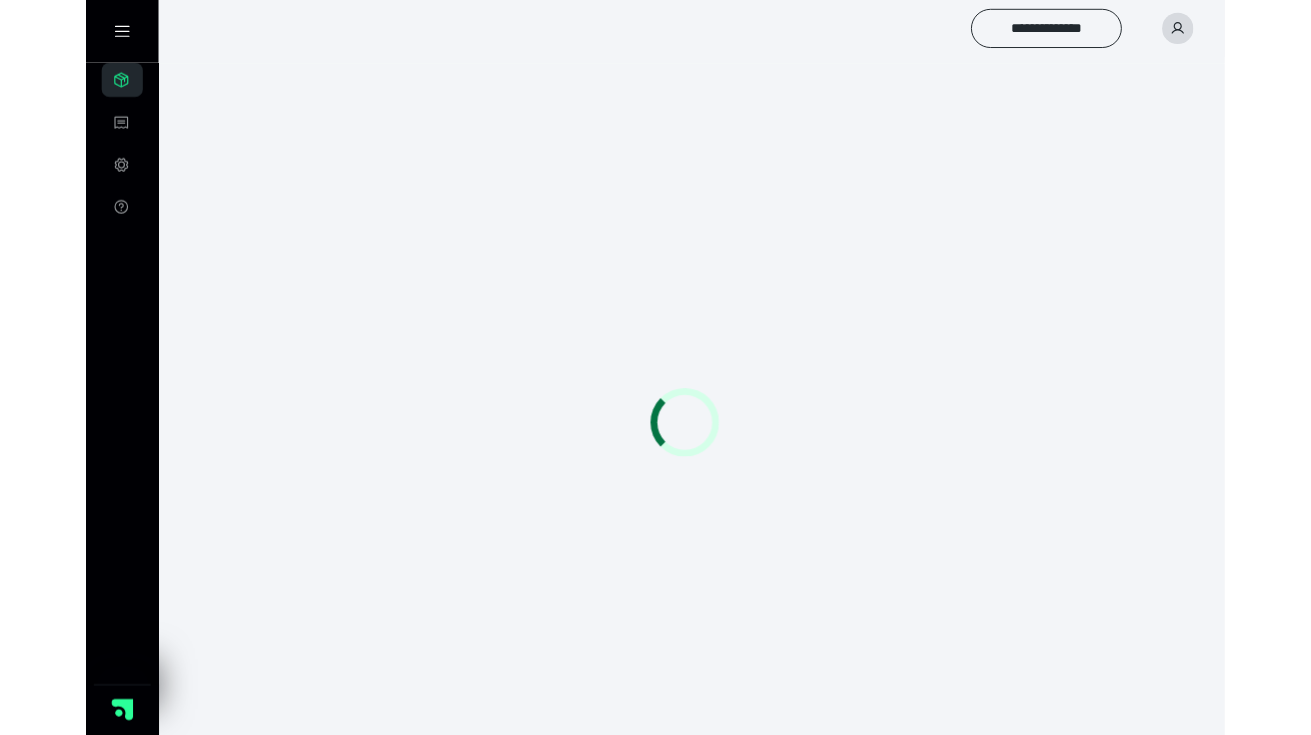 scroll, scrollTop: 0, scrollLeft: 0, axis: both 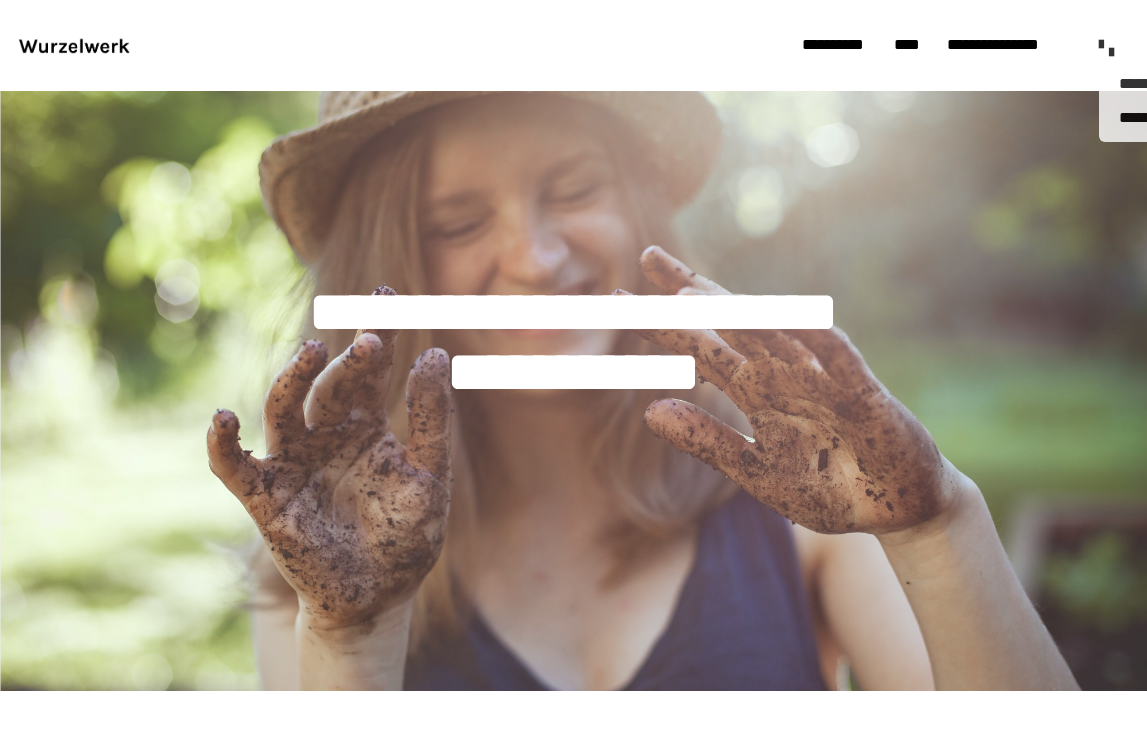 click at bounding box center (1112, 51) 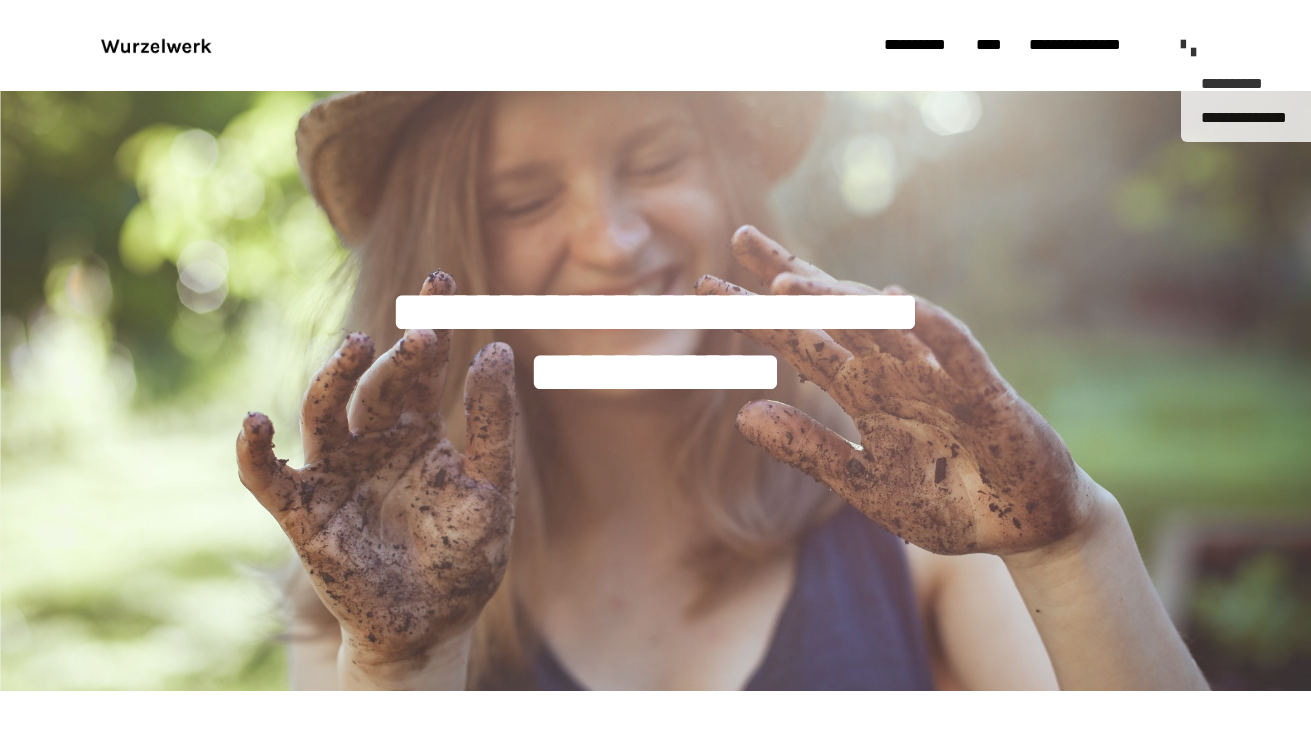 click at bounding box center (1183, 45) 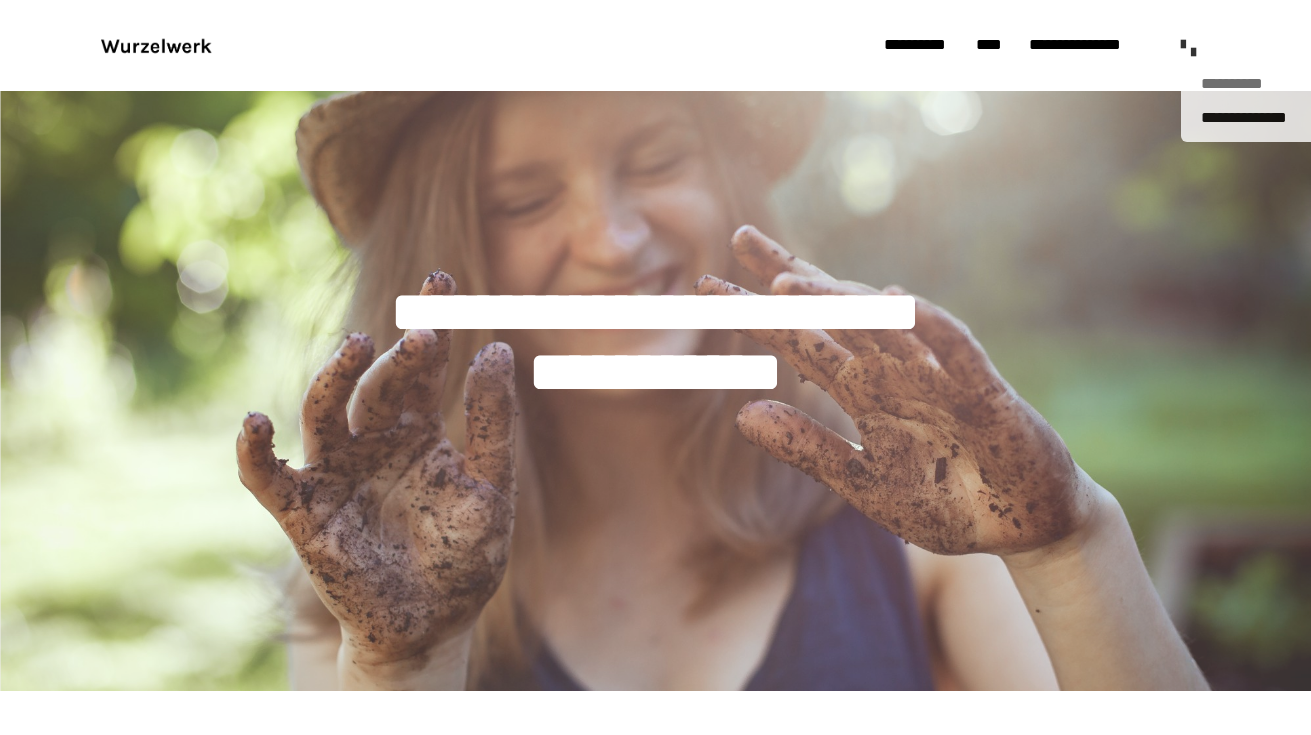 click on "**********" at bounding box center (1258, 83) 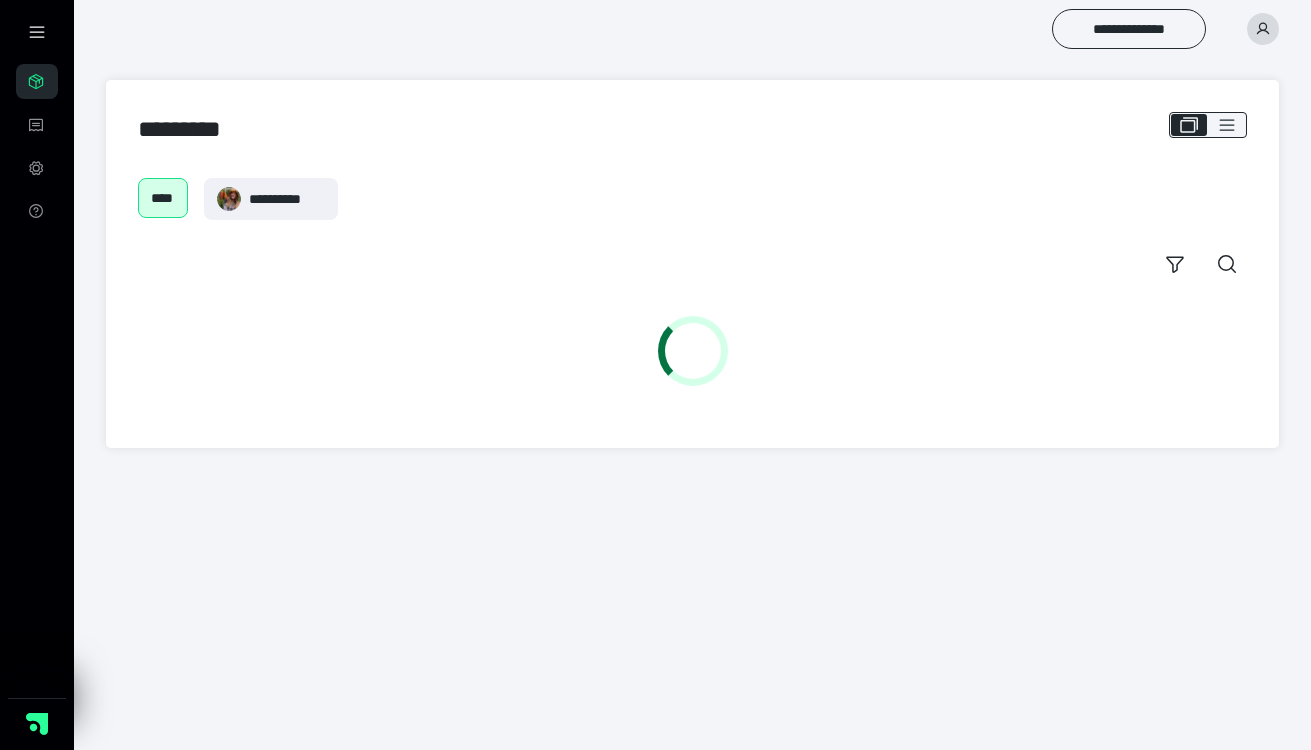 scroll, scrollTop: 0, scrollLeft: 0, axis: both 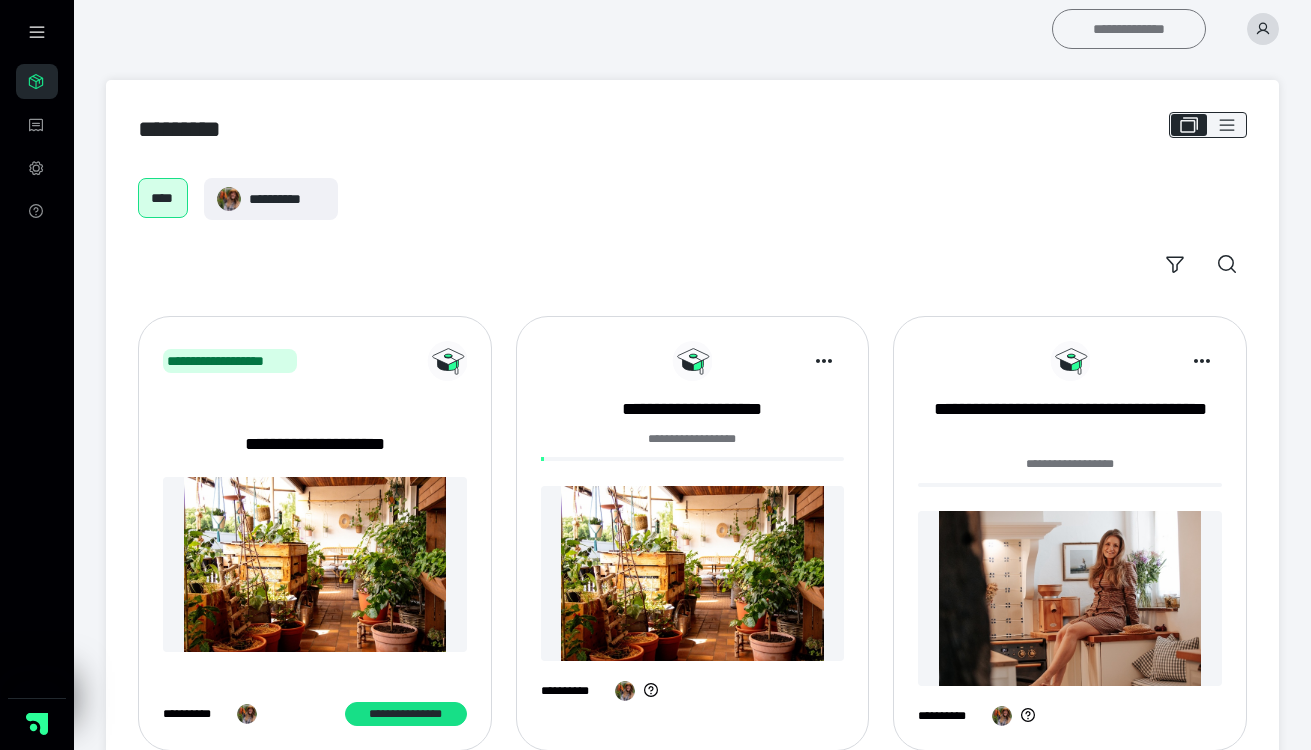 click on "**********" at bounding box center [1129, 29] 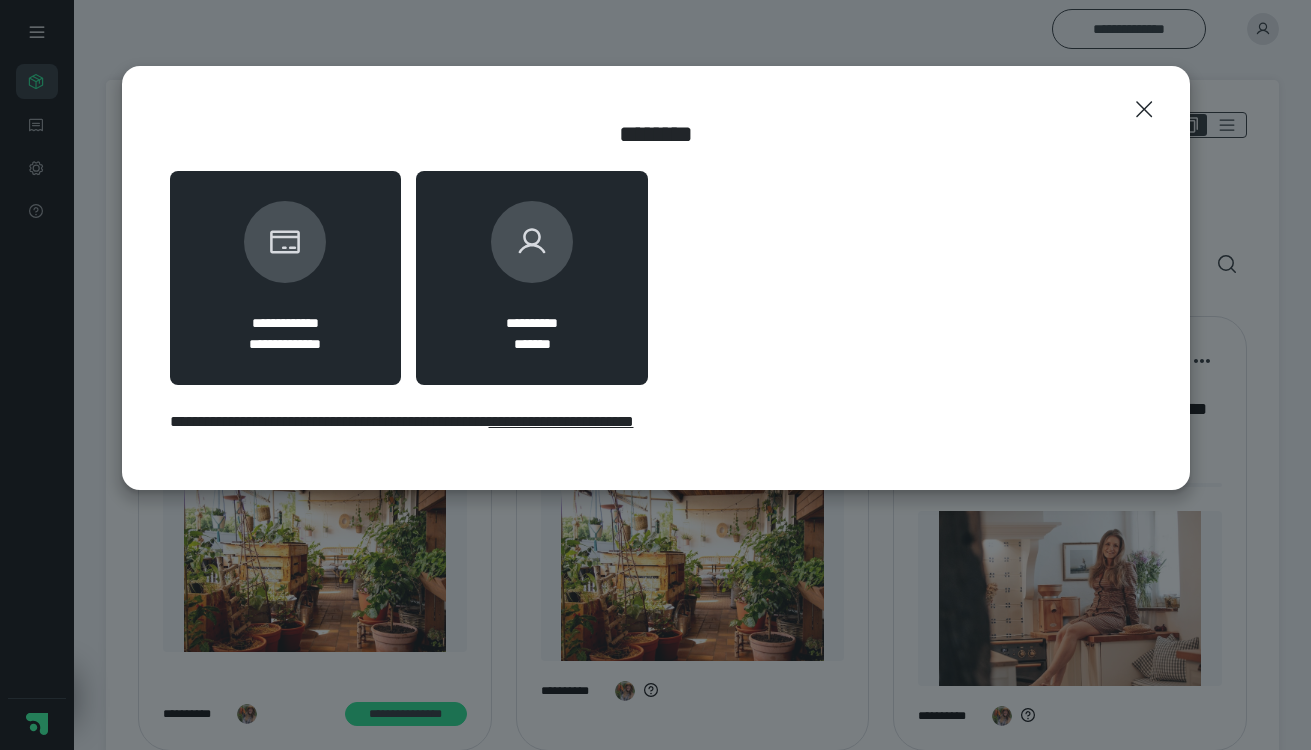 click at bounding box center [532, 242] 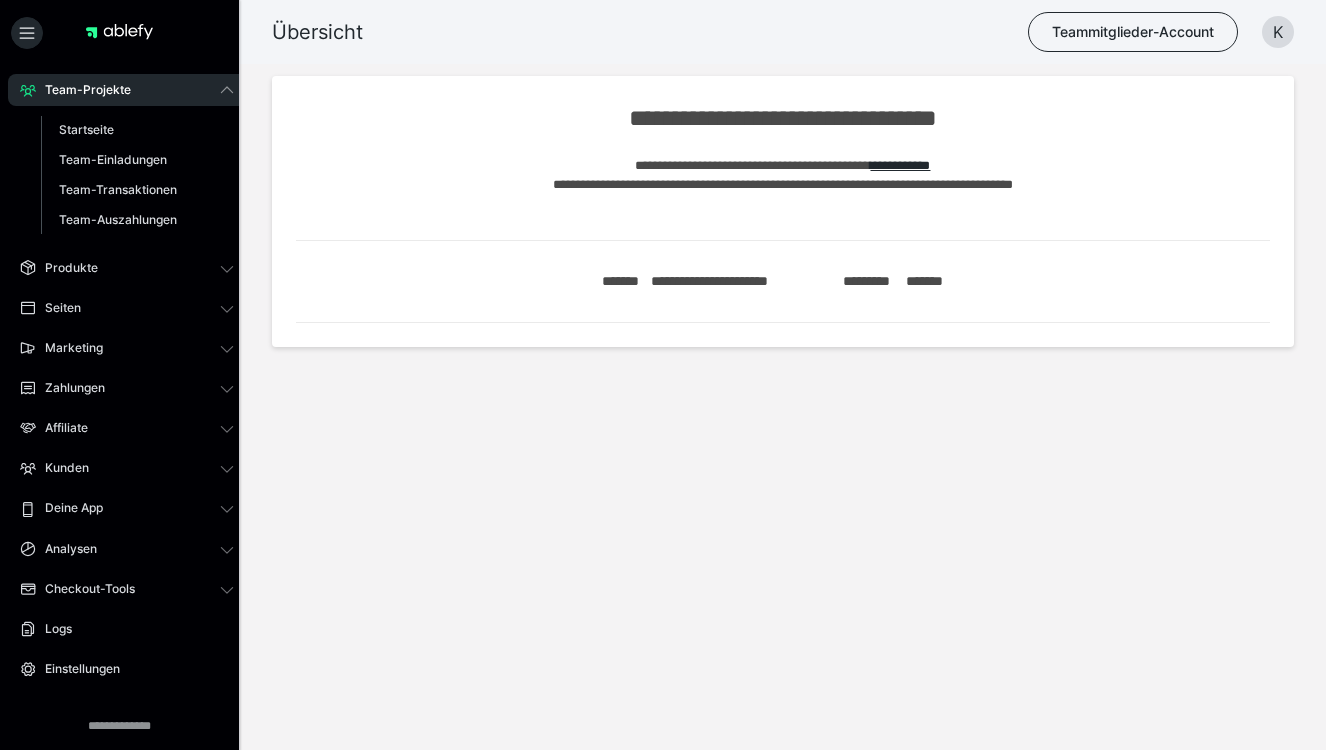 scroll, scrollTop: 0, scrollLeft: 0, axis: both 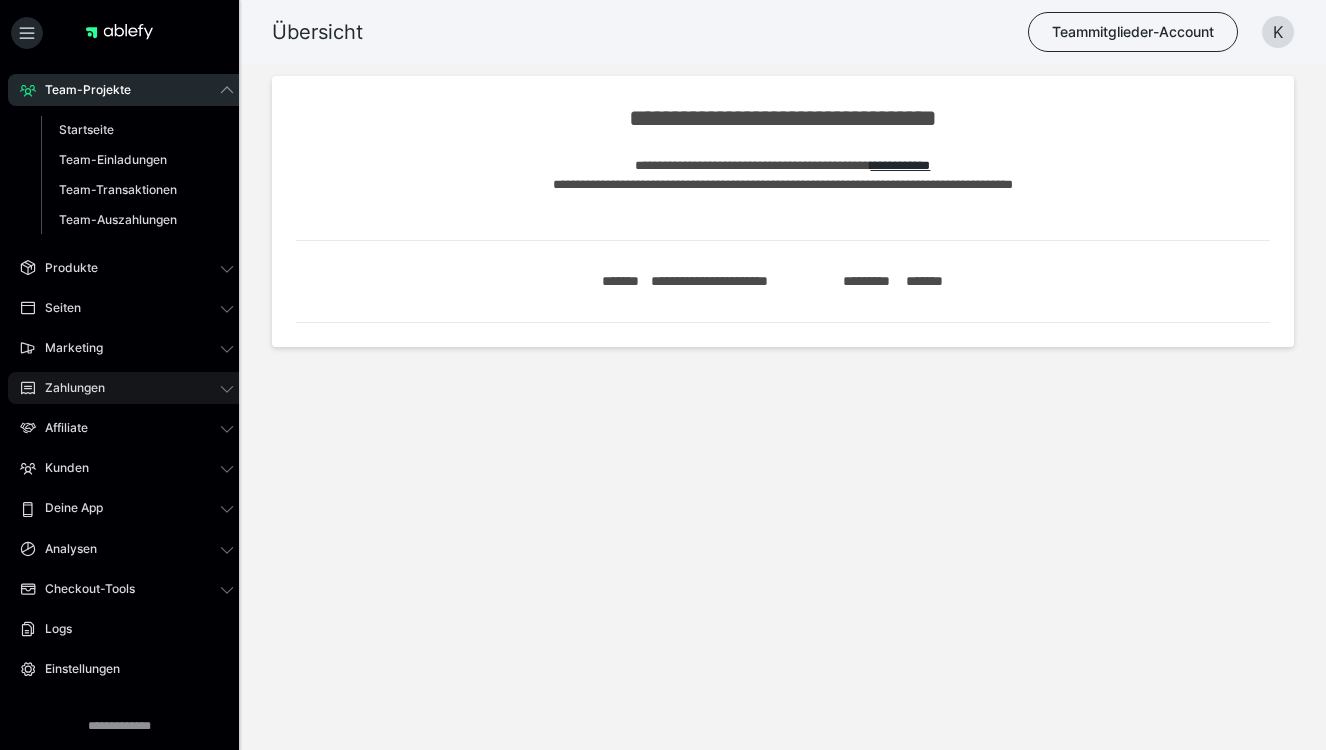 click on "Zahlungen" at bounding box center [127, 388] 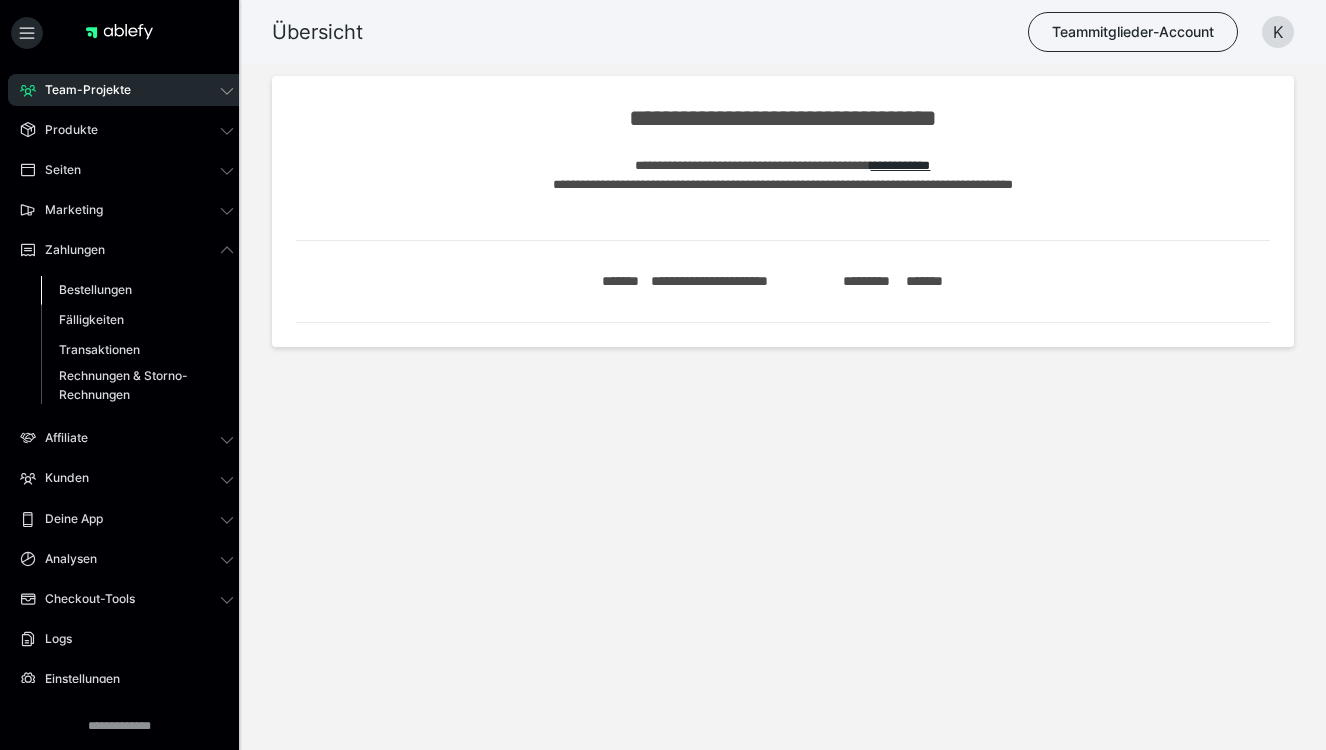 click on "Bestellungen" at bounding box center (95, 289) 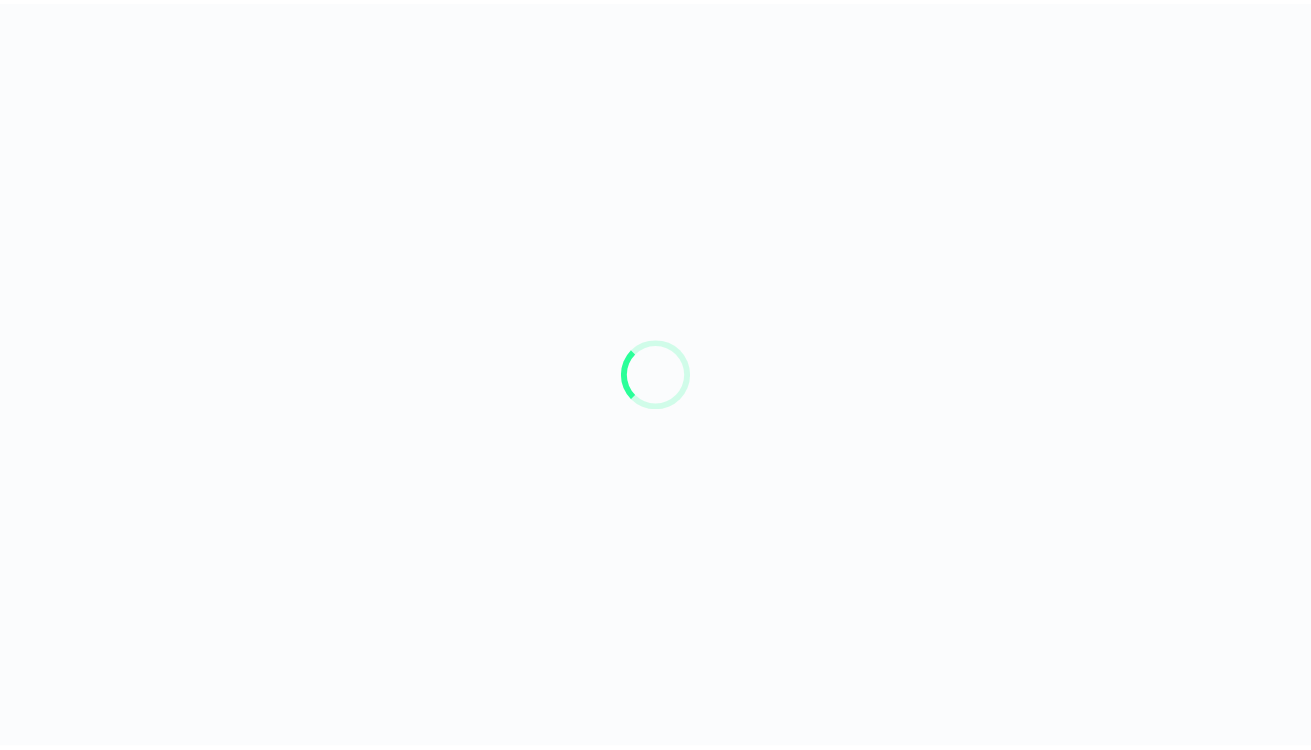 scroll, scrollTop: 0, scrollLeft: 0, axis: both 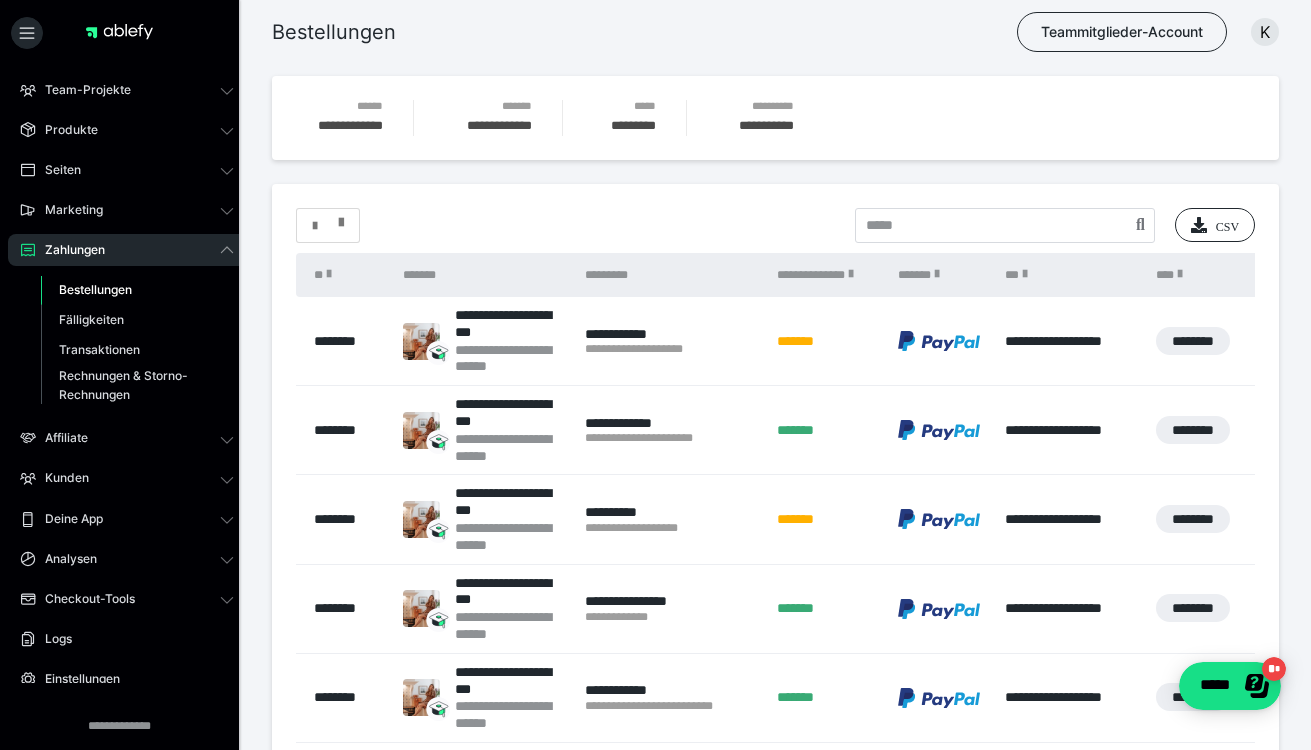 click at bounding box center (328, 226) 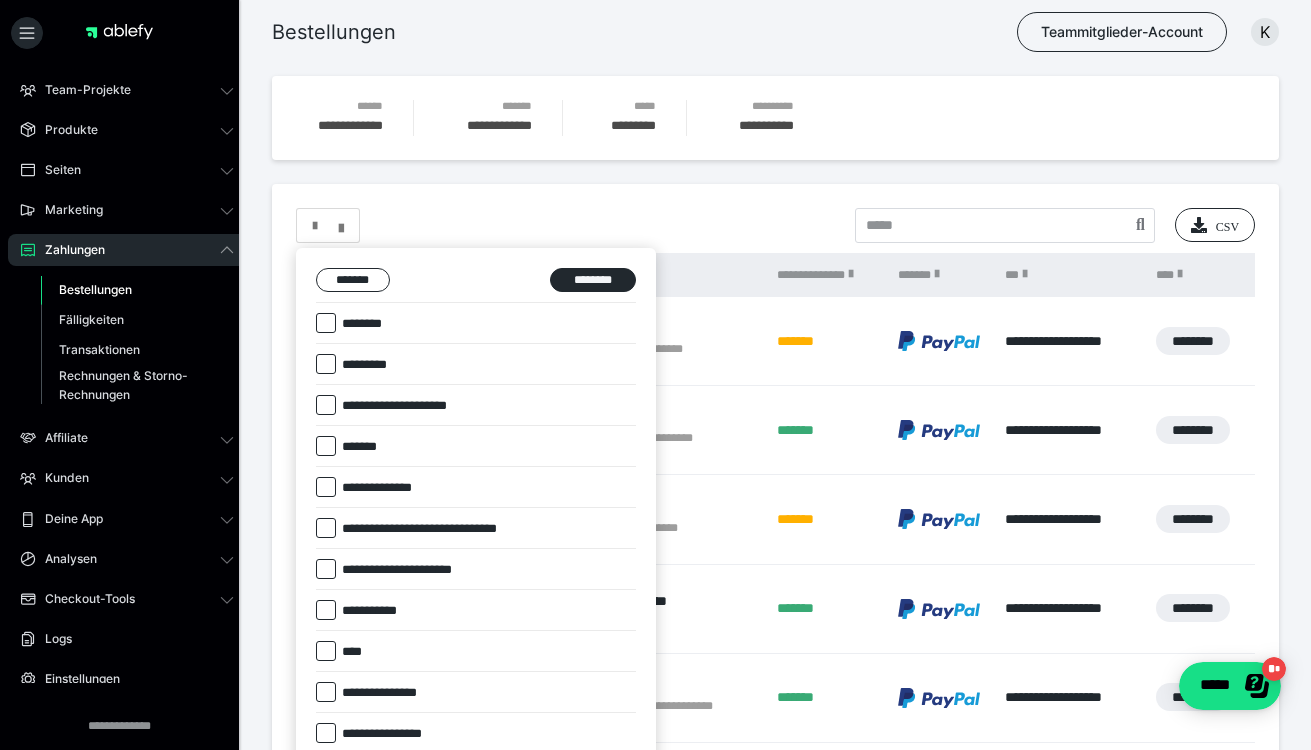 click on "********" at bounding box center (364, 324) 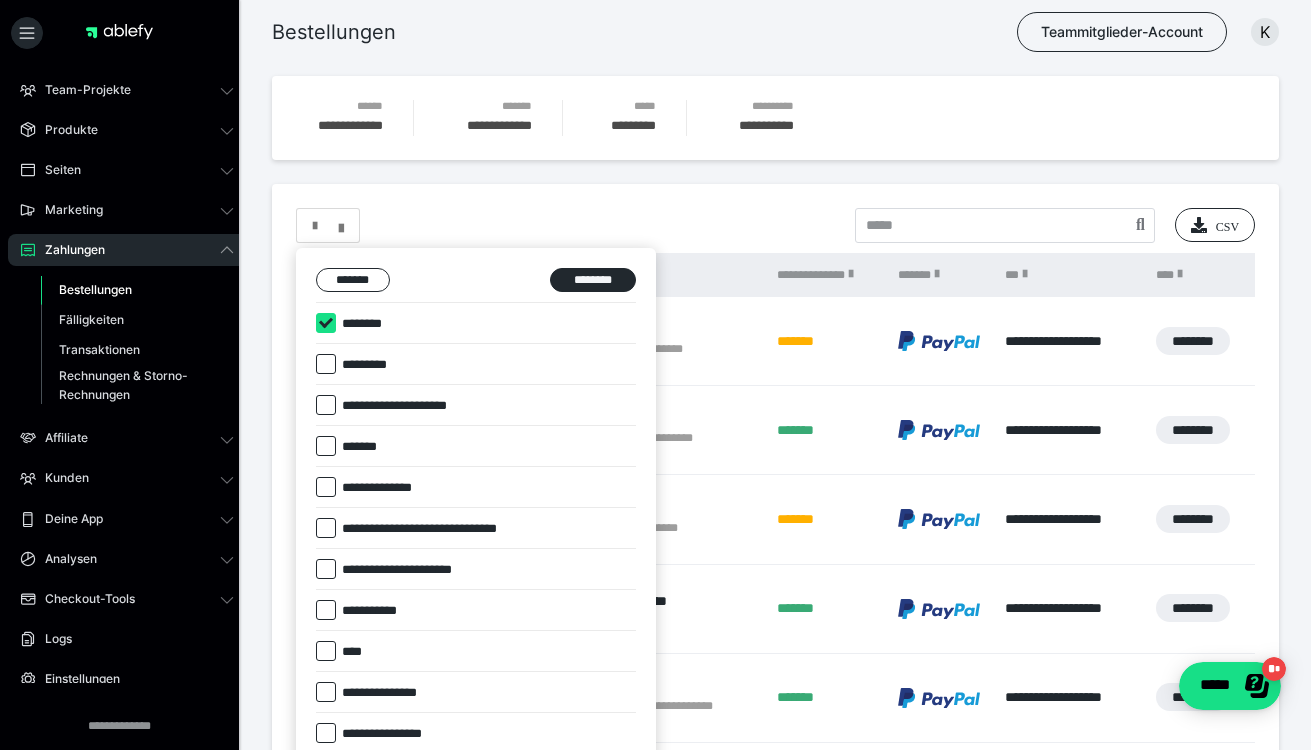 checkbox on "****" 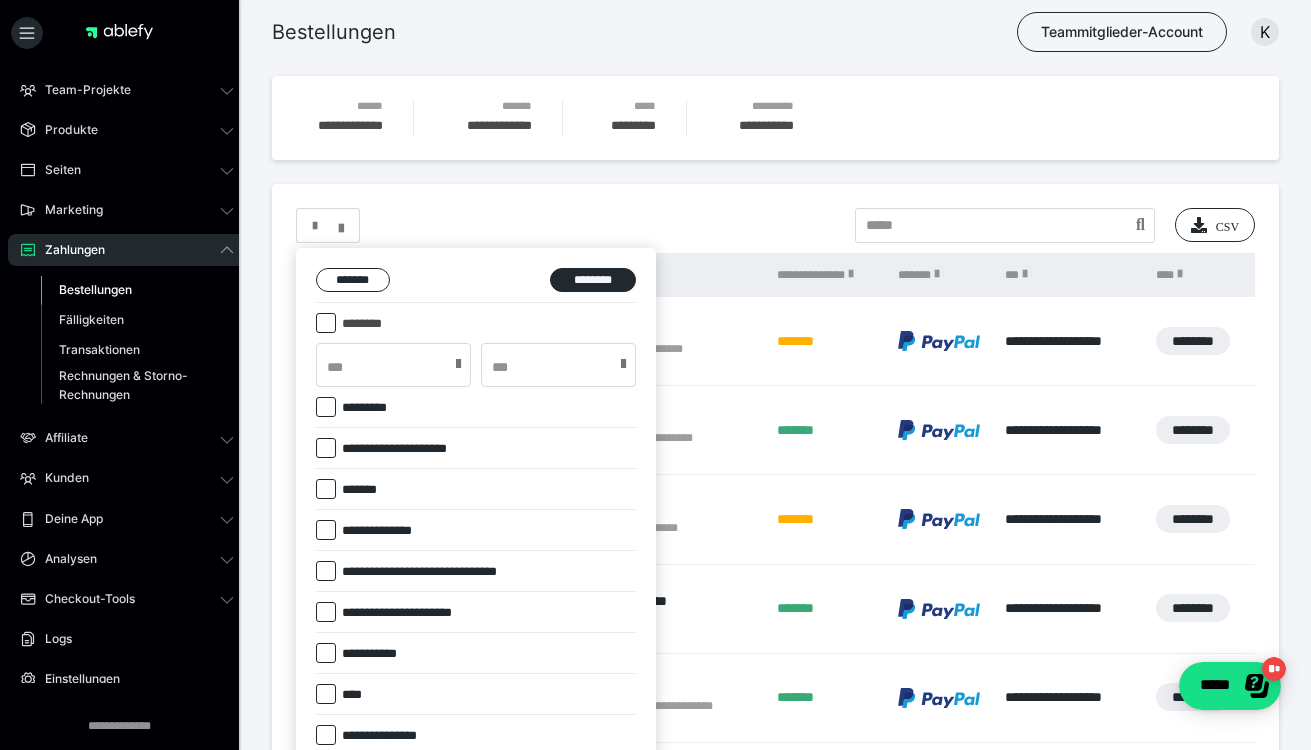 click at bounding box center (458, 364) 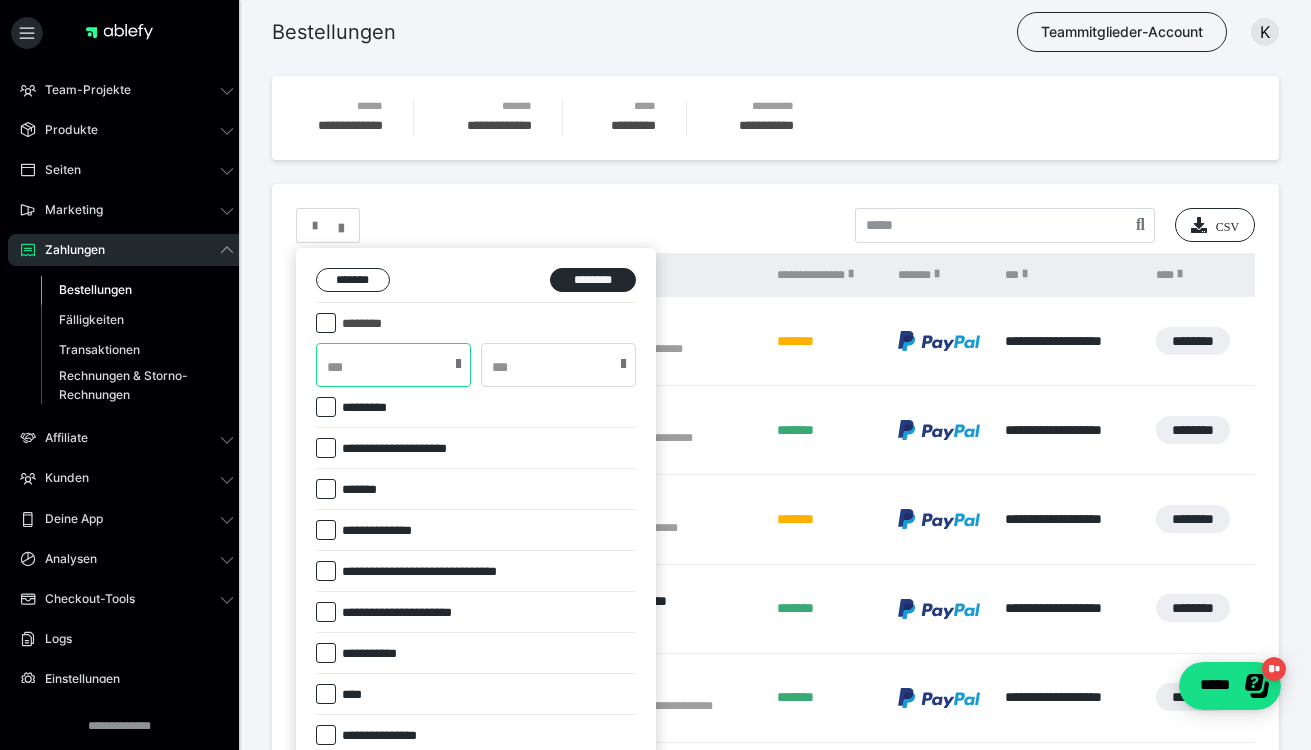 click at bounding box center [393, 365] 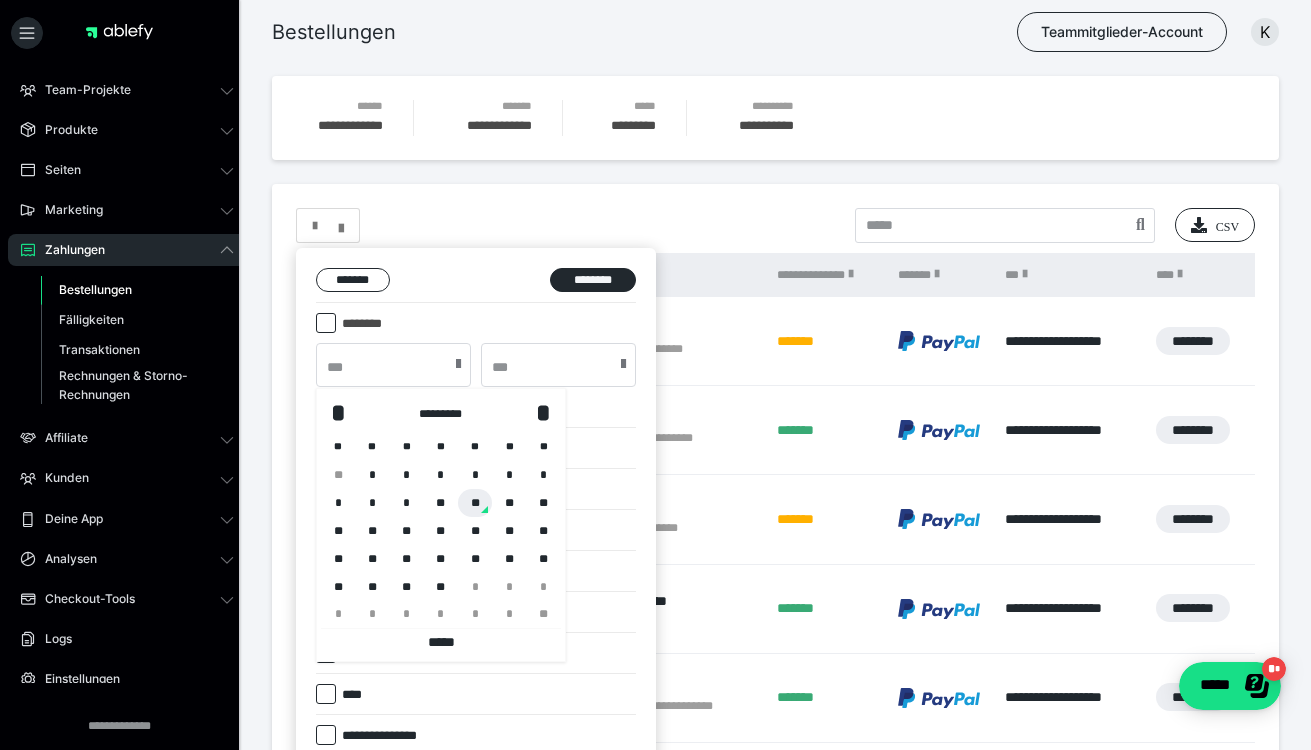 click on "**" at bounding box center (475, 503) 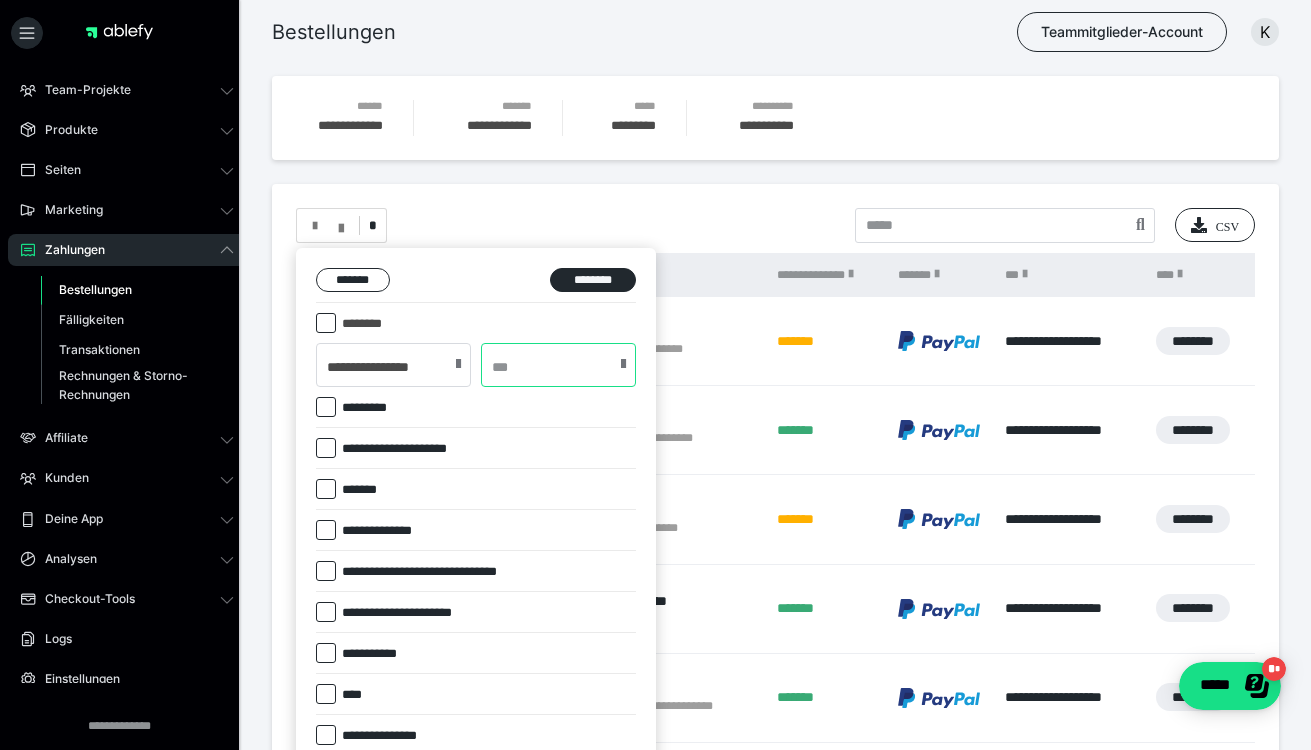 click at bounding box center (558, 365) 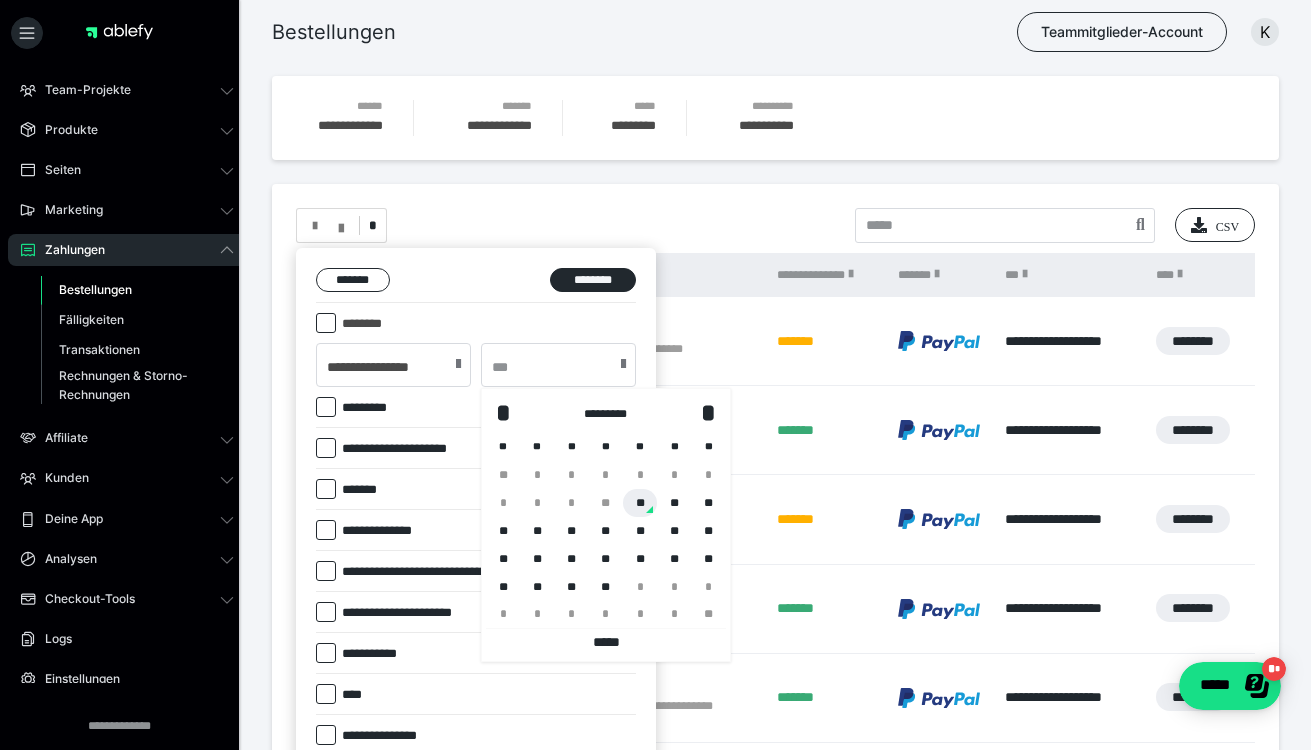 click on "**" at bounding box center [640, 503] 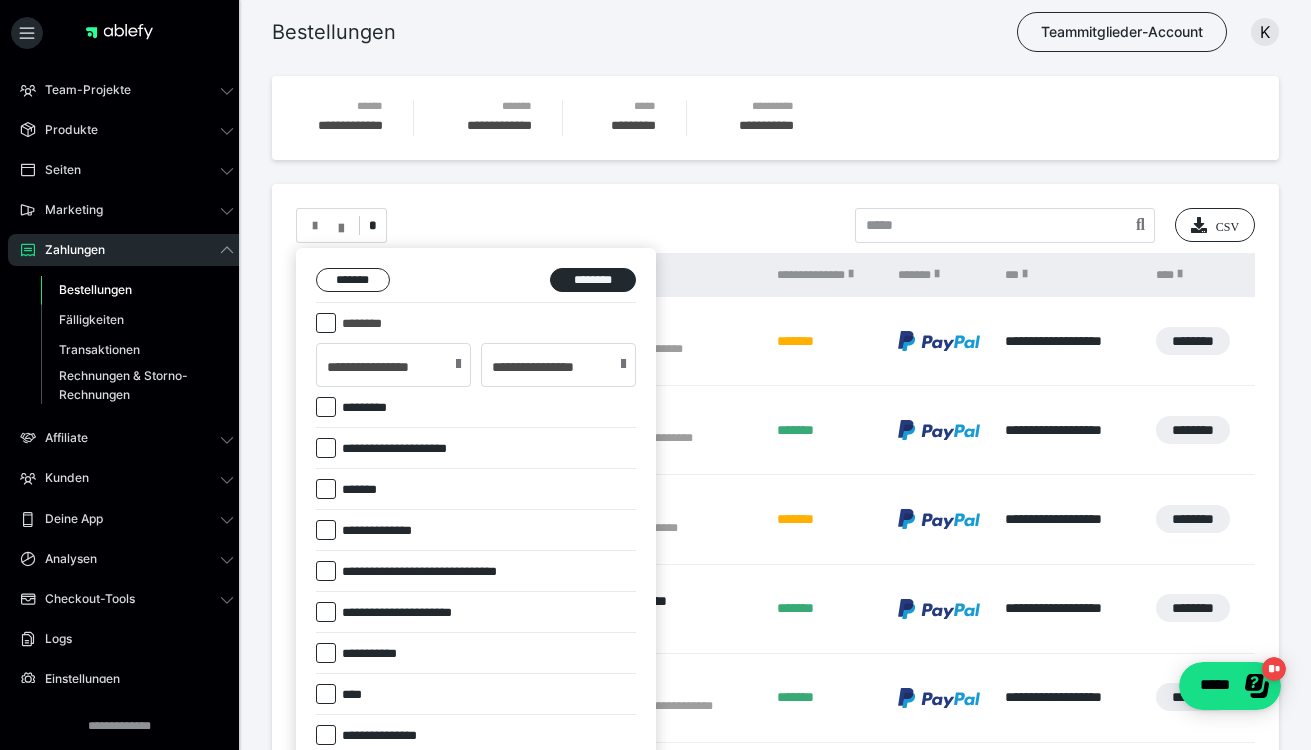 type on "**********" 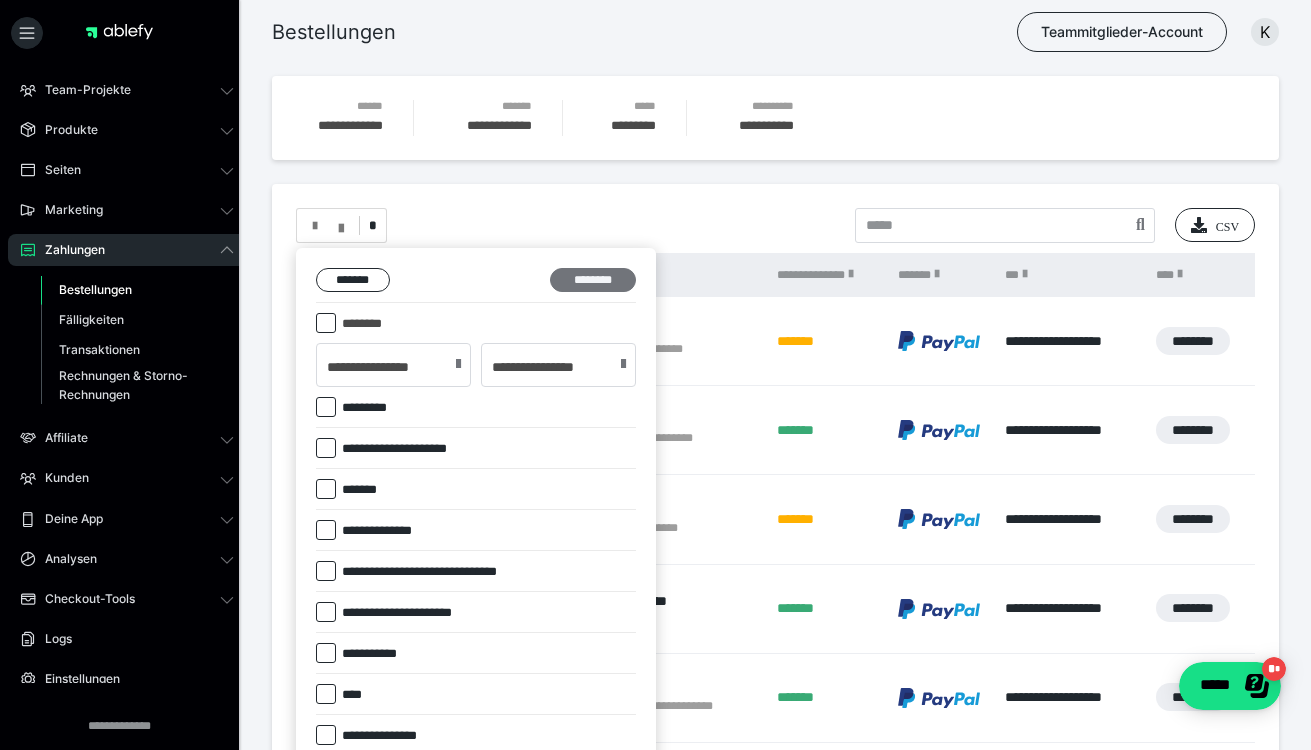 click on "********" at bounding box center [593, 280] 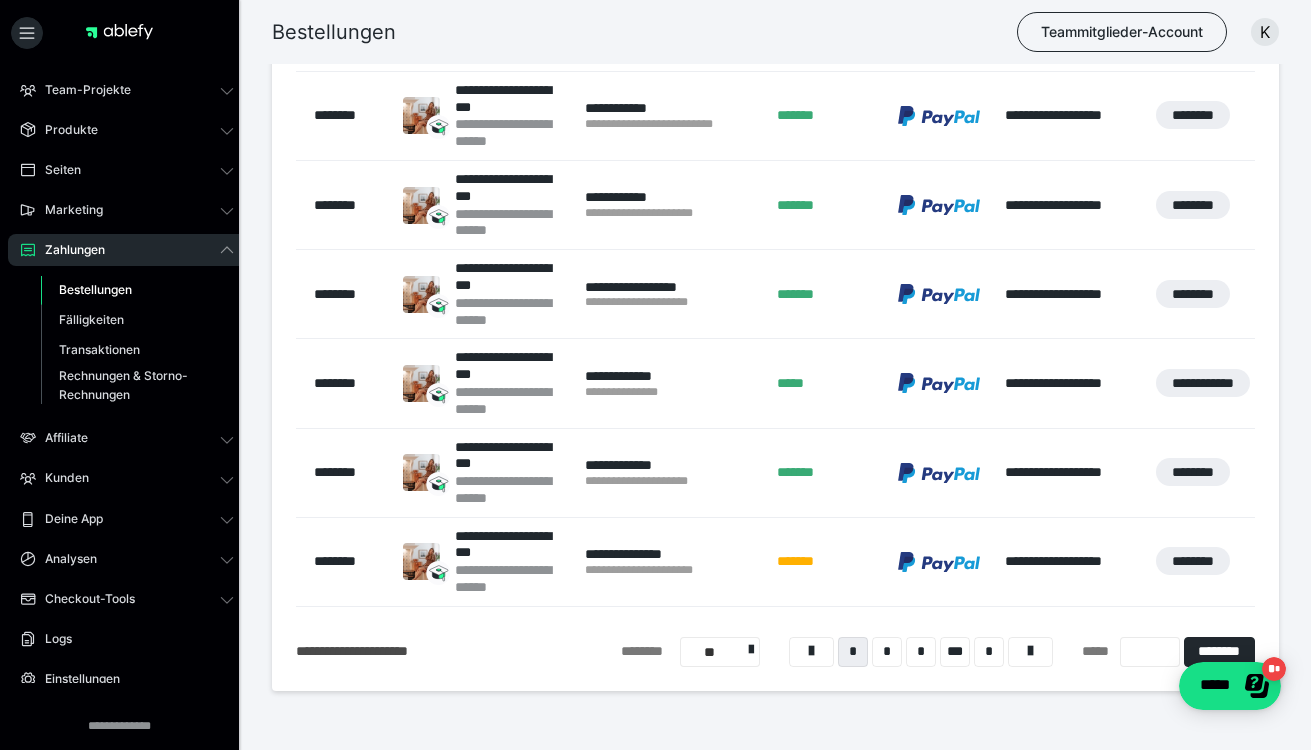 scroll, scrollTop: 662, scrollLeft: 0, axis: vertical 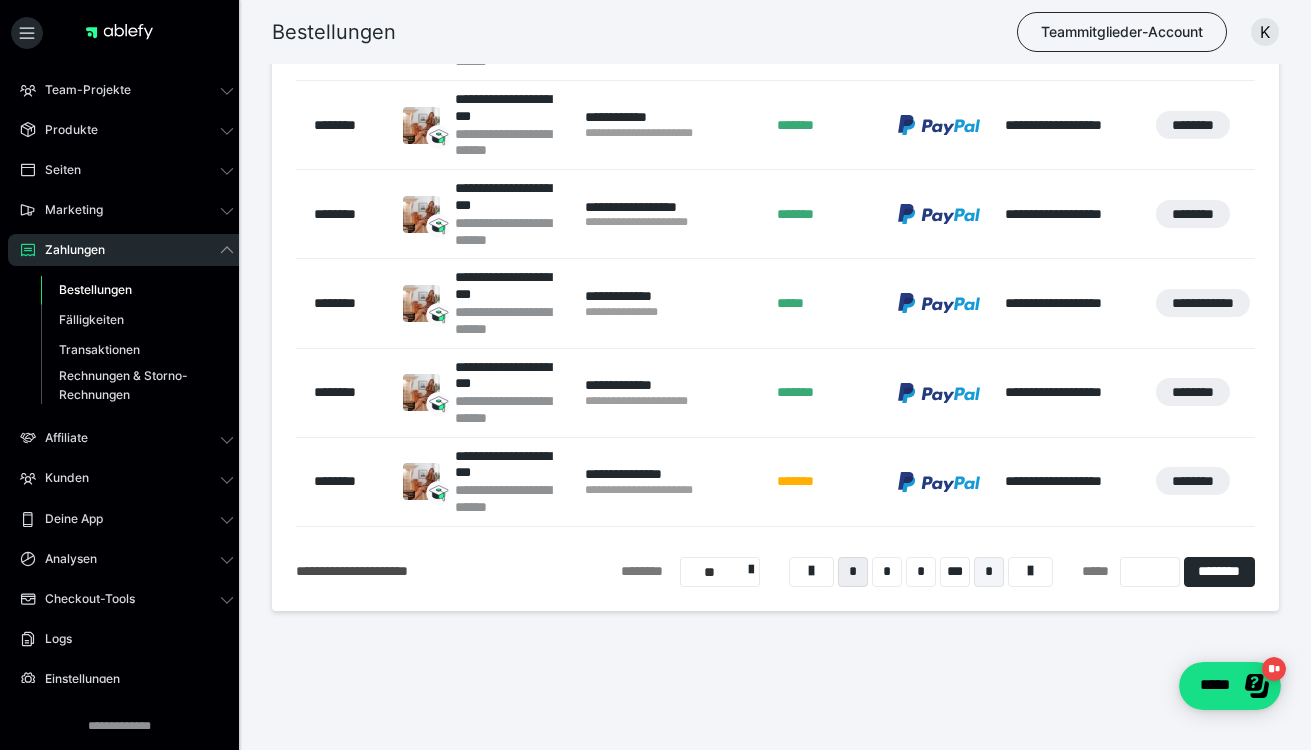 click on "*" at bounding box center [989, 572] 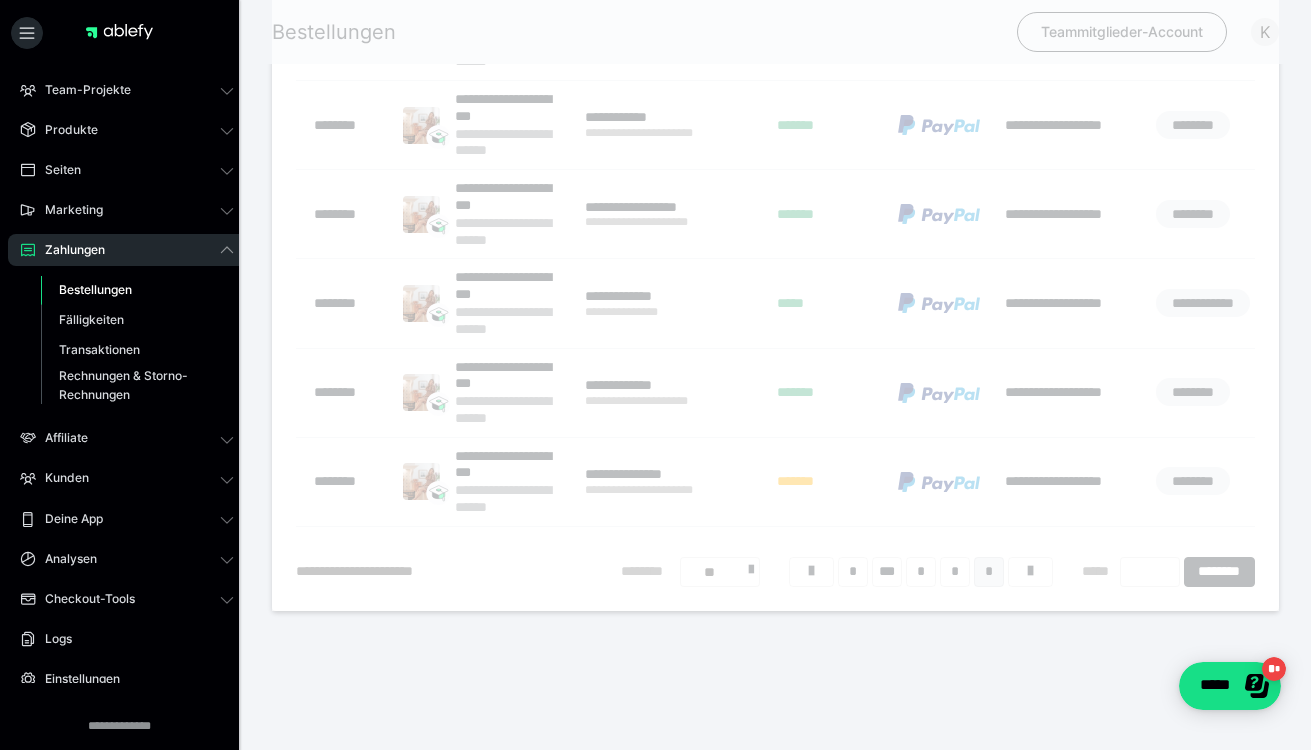 scroll, scrollTop: 0, scrollLeft: 0, axis: both 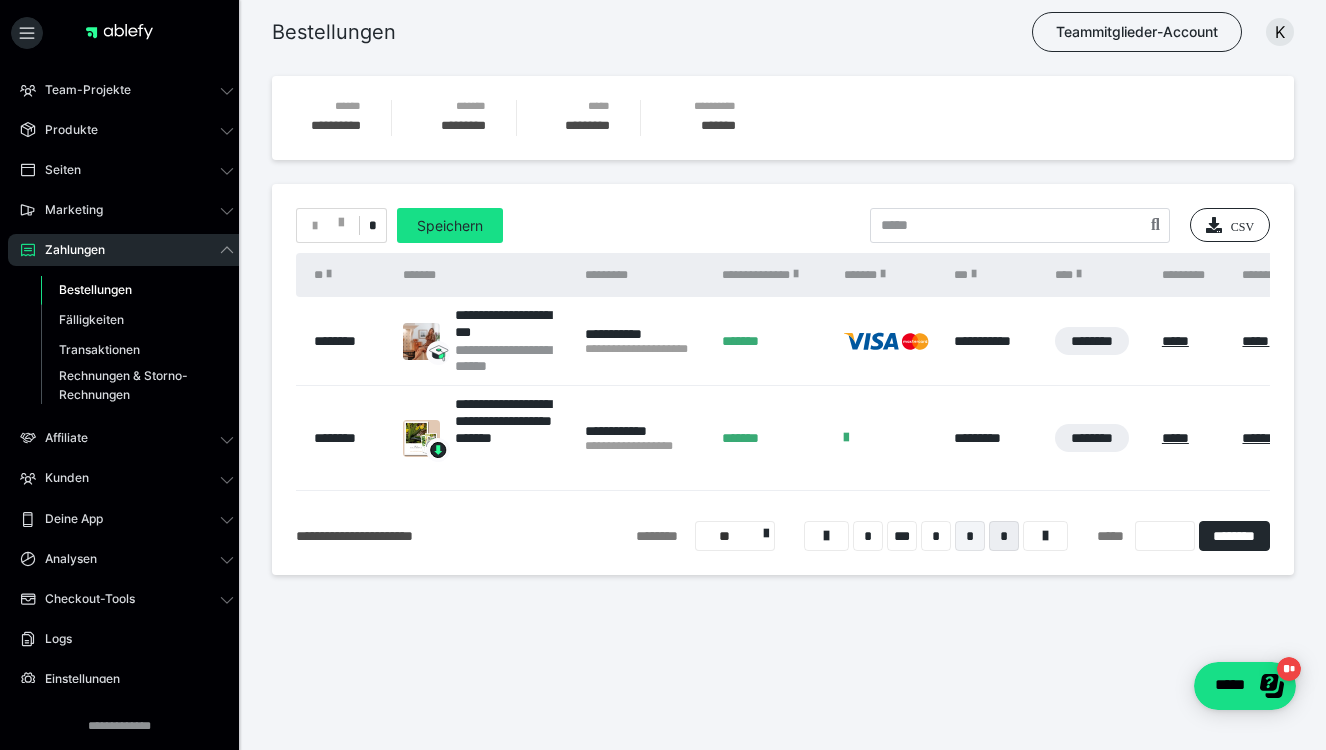 click on "*" at bounding box center (970, 536) 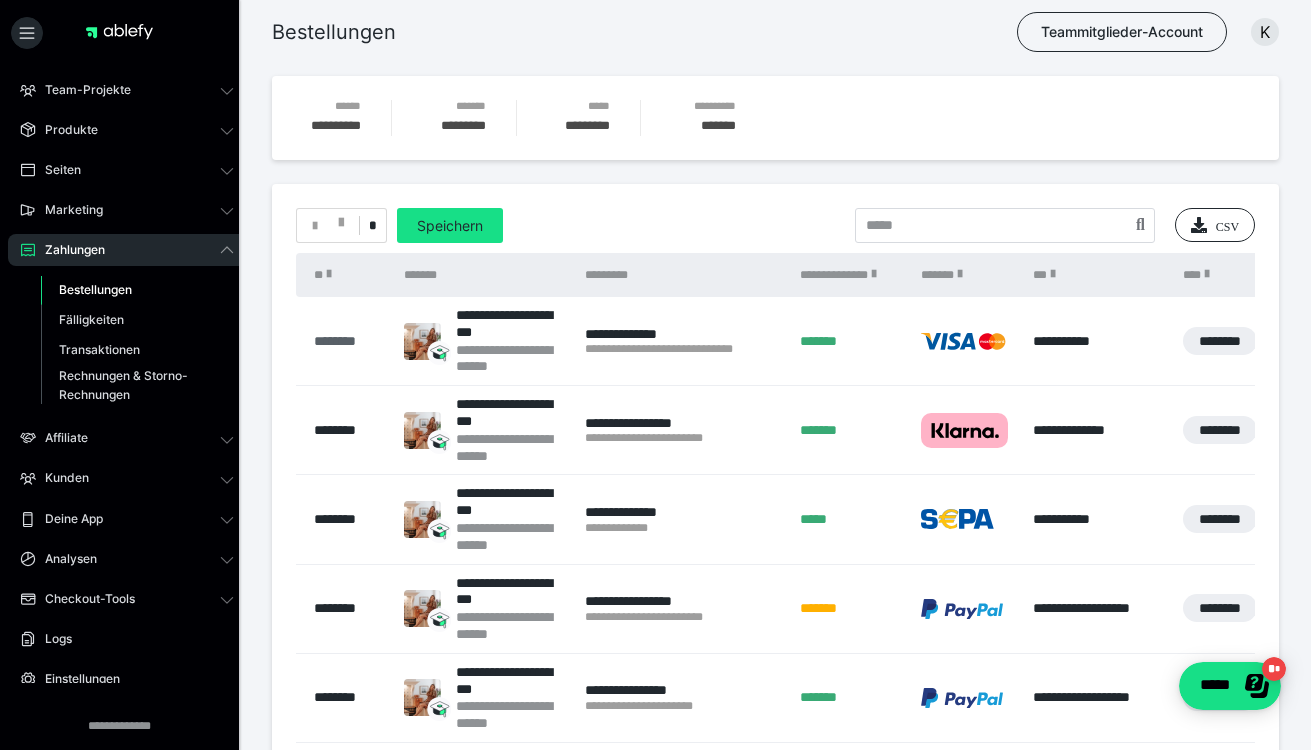 click on "********" at bounding box center (349, 341) 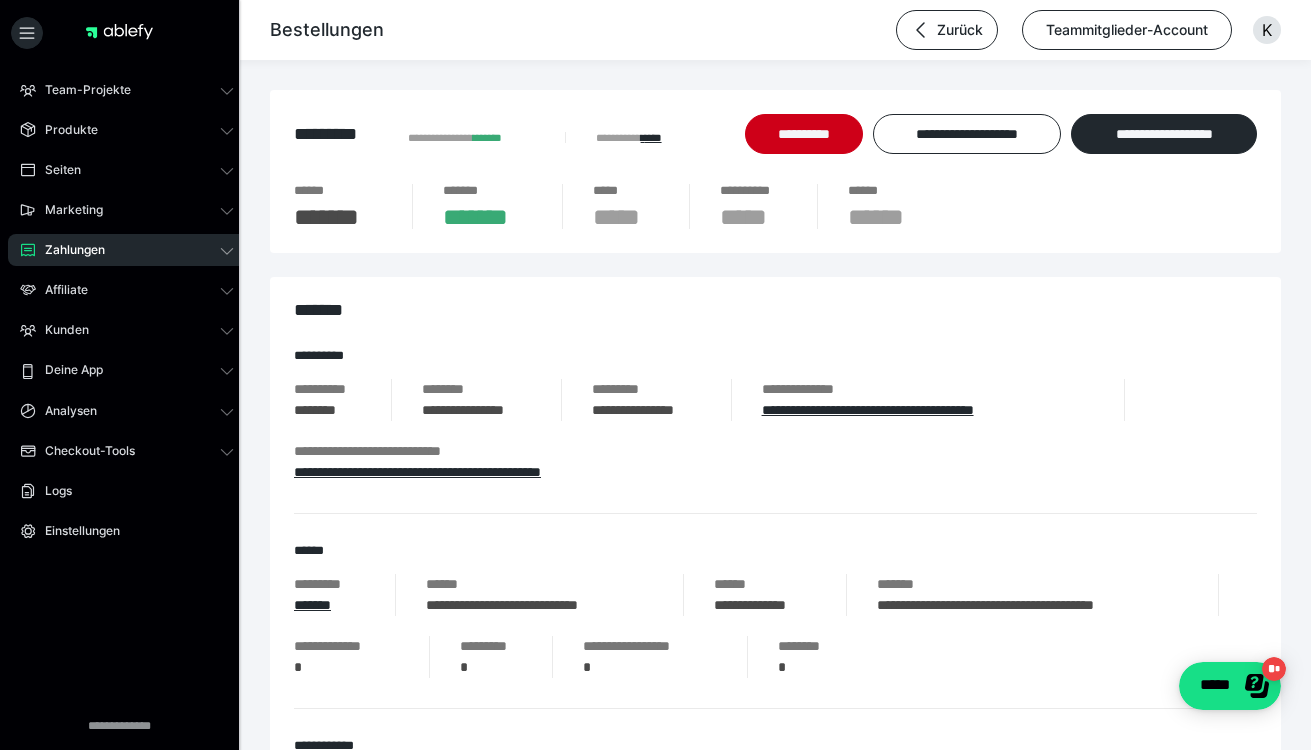 click on "Zahlungen" at bounding box center [68, 250] 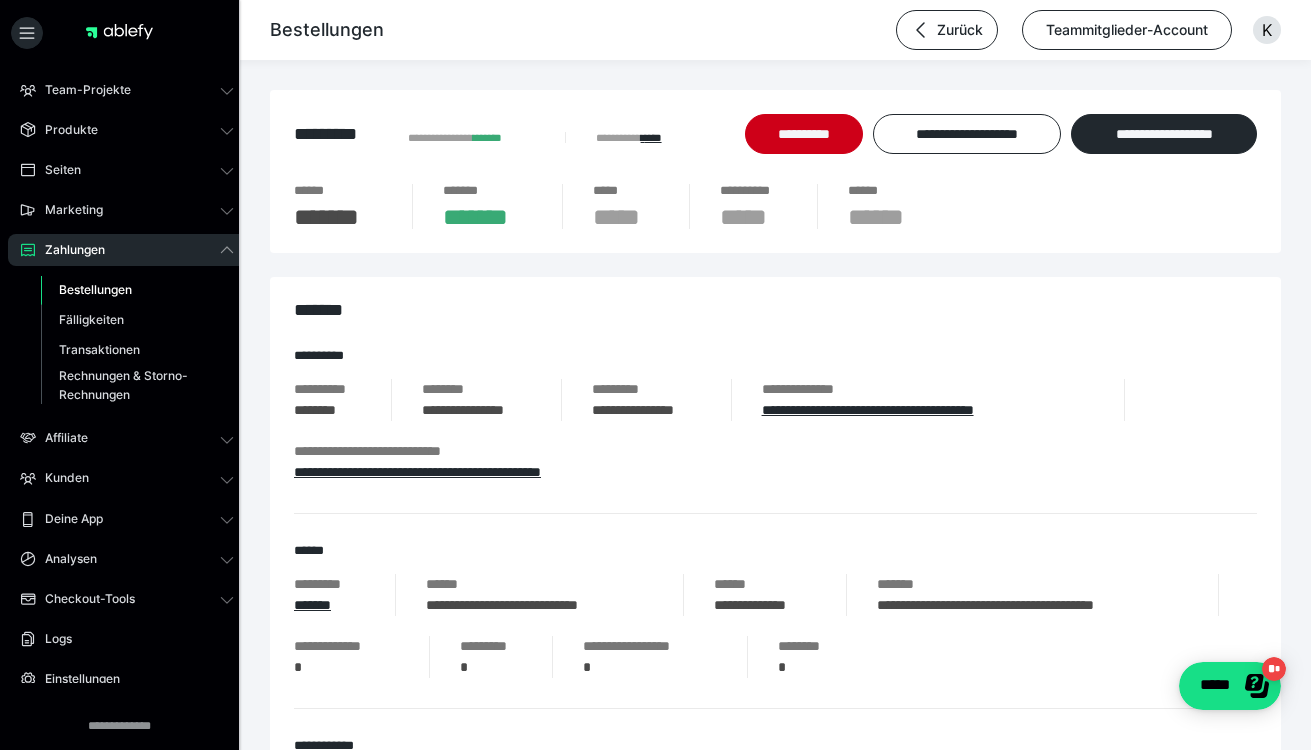 click on "Bestellungen" at bounding box center [95, 289] 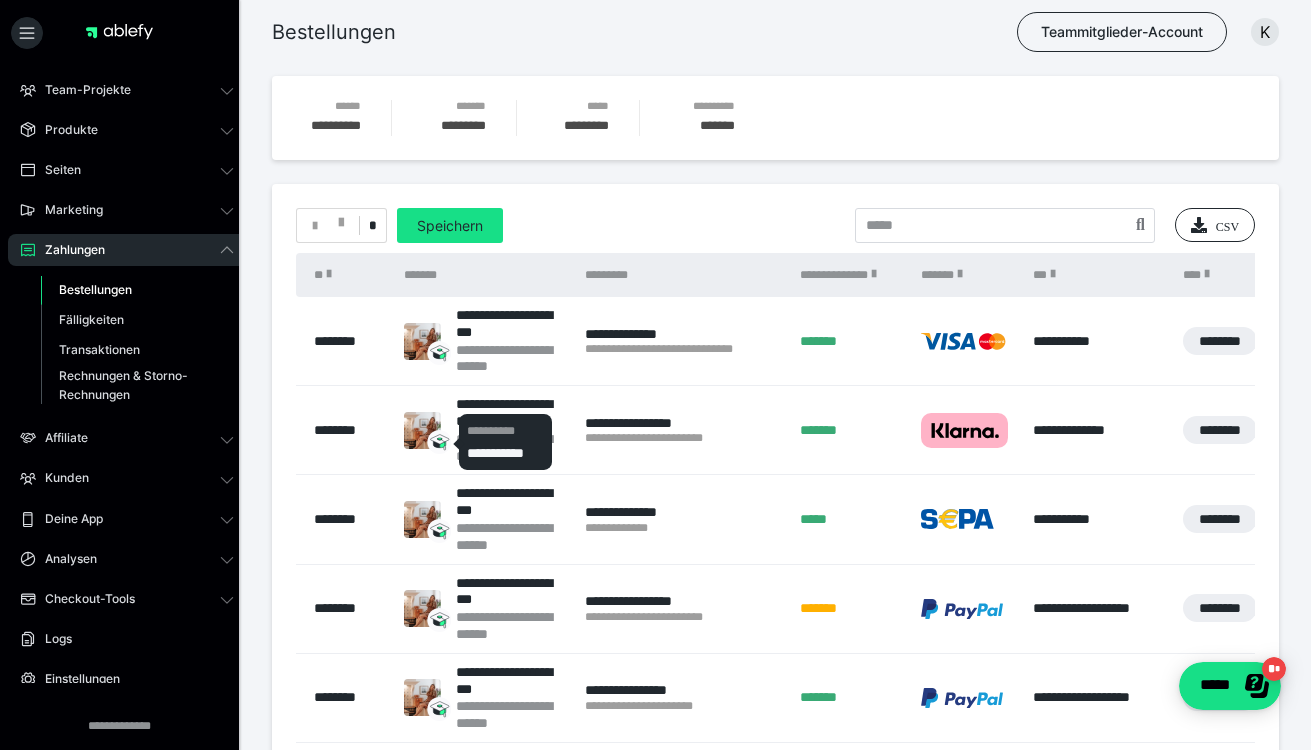 scroll, scrollTop: 1, scrollLeft: 0, axis: vertical 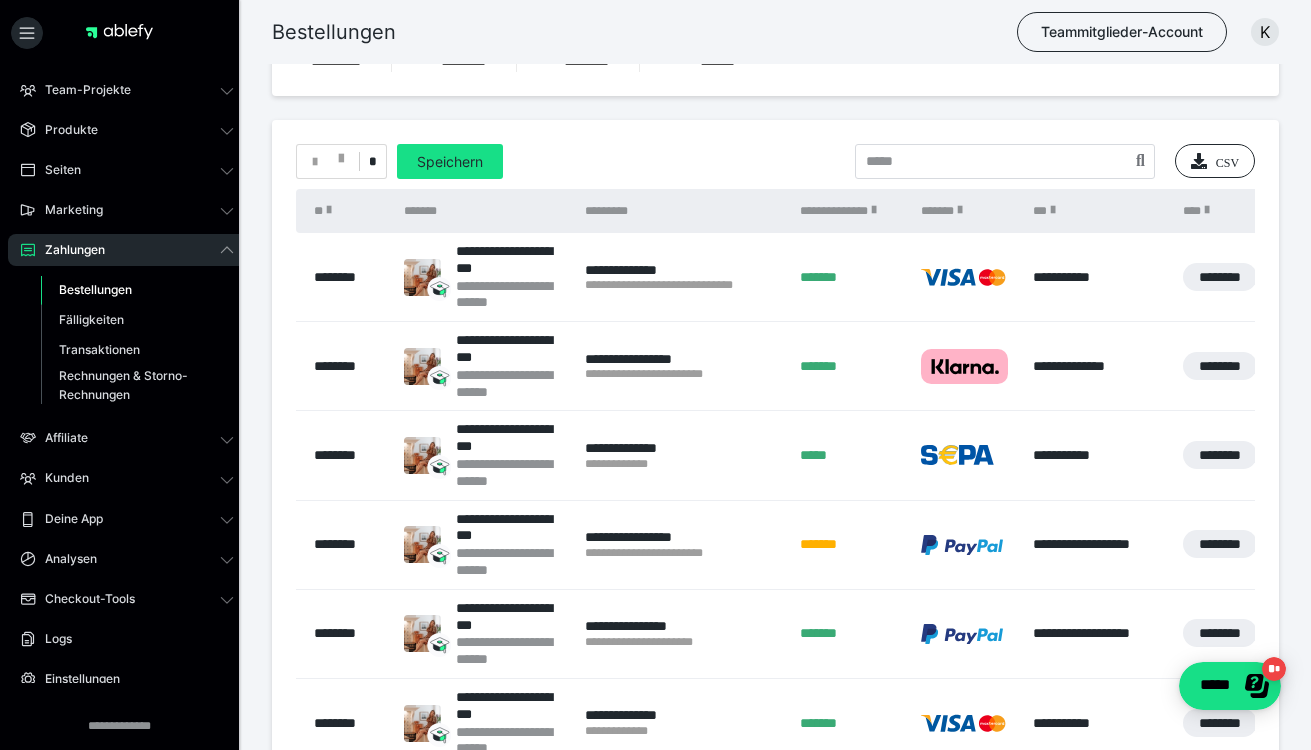 click on "*" at bounding box center (372, 162) 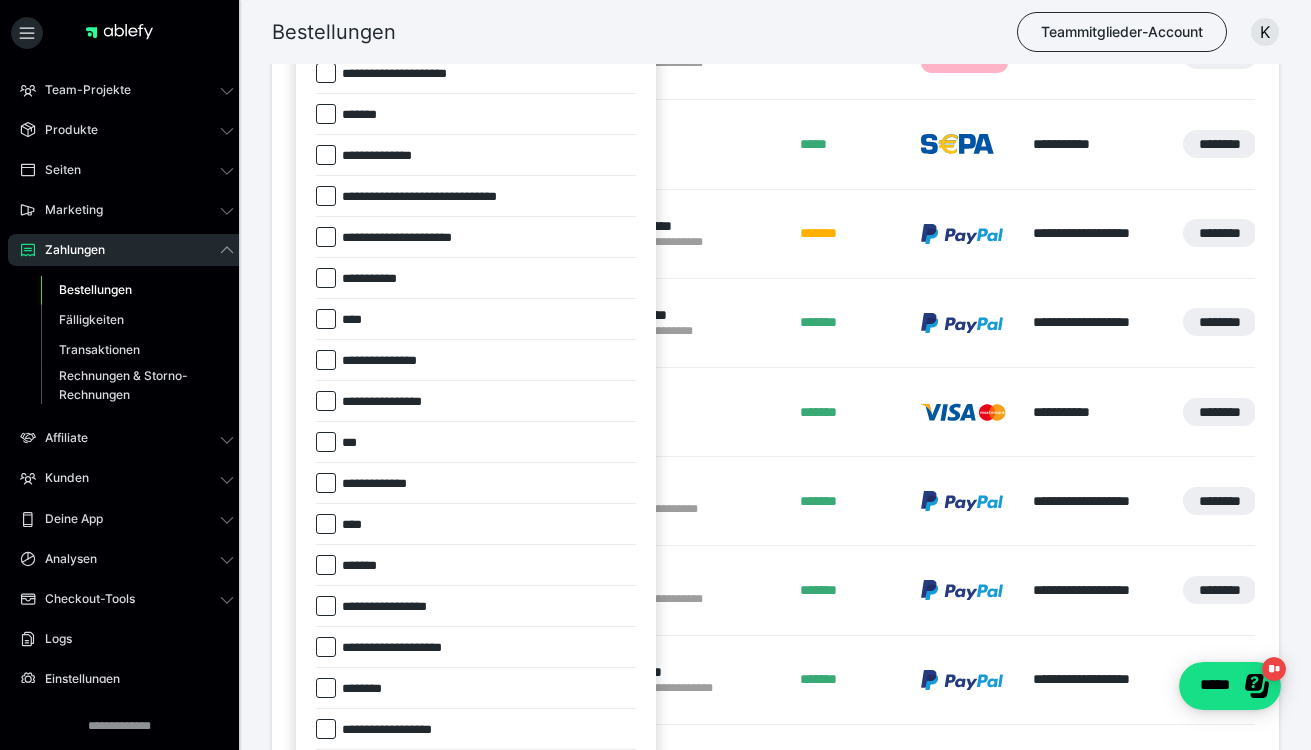 scroll, scrollTop: 384, scrollLeft: 0, axis: vertical 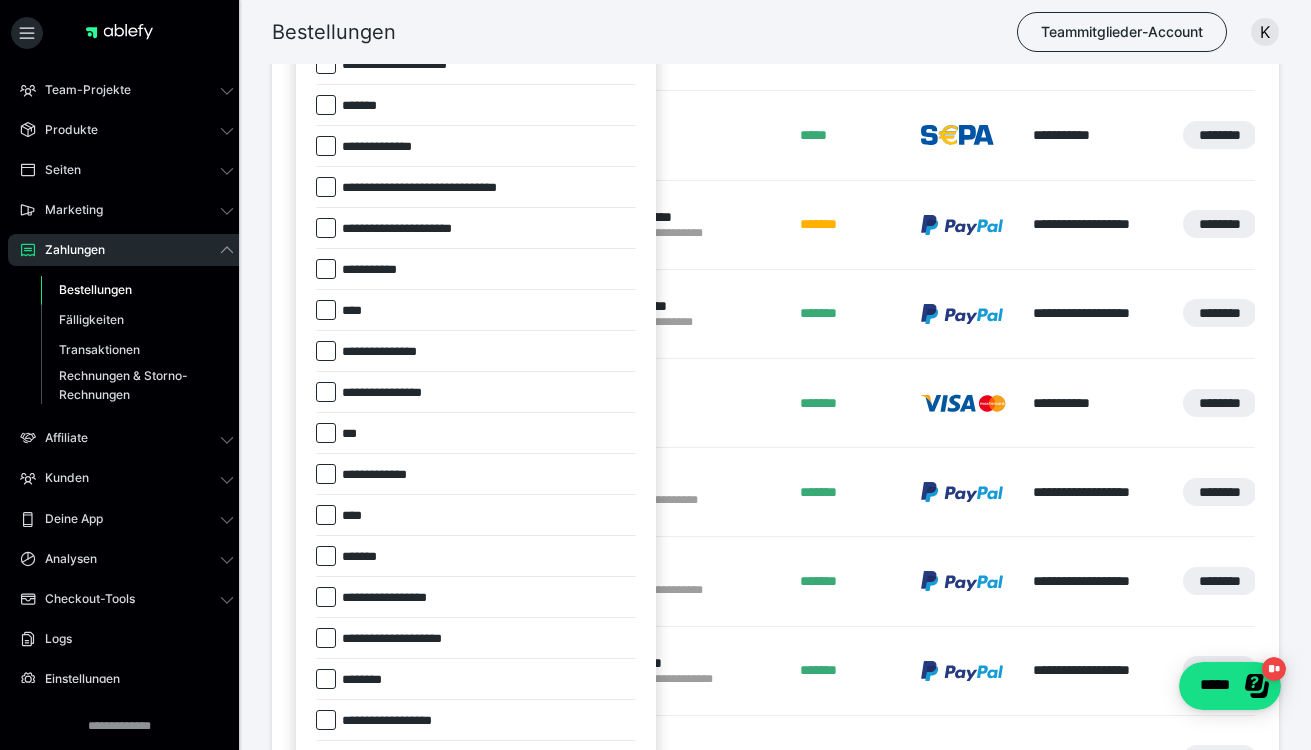 click on "*******" at bounding box center (366, 557) 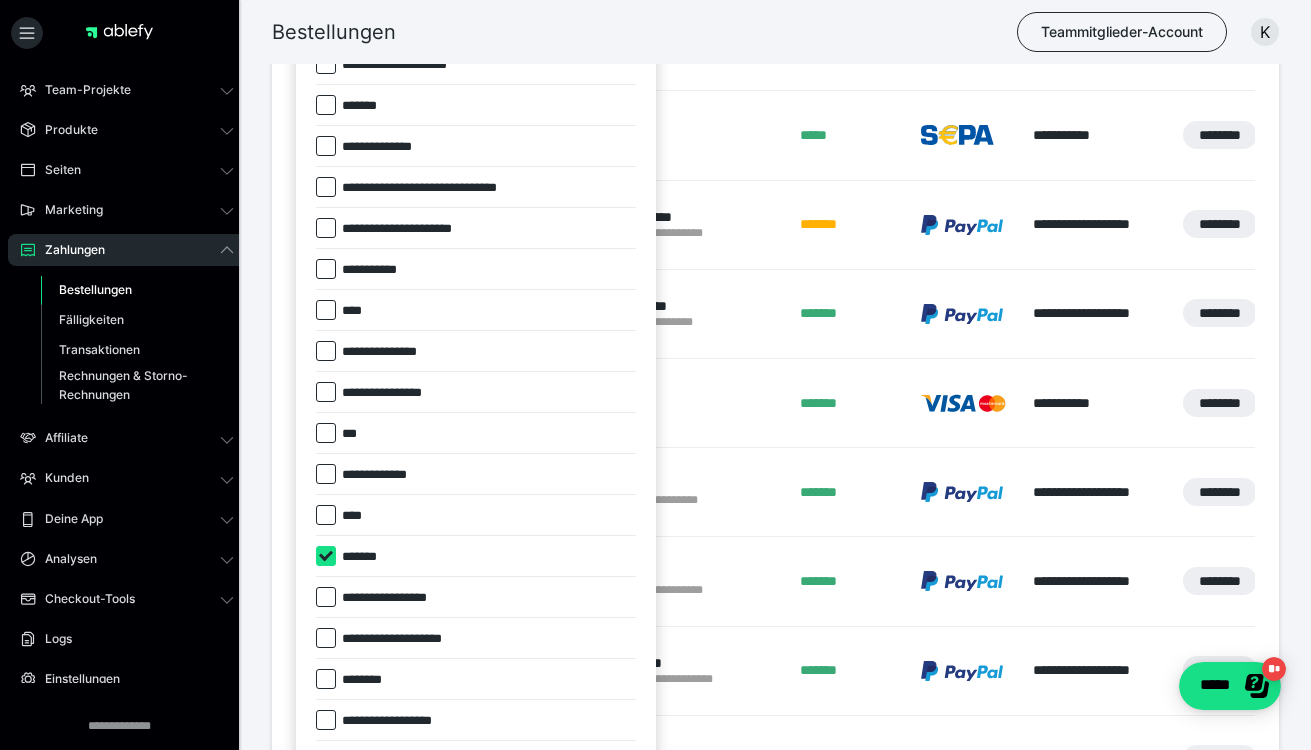 checkbox on "****" 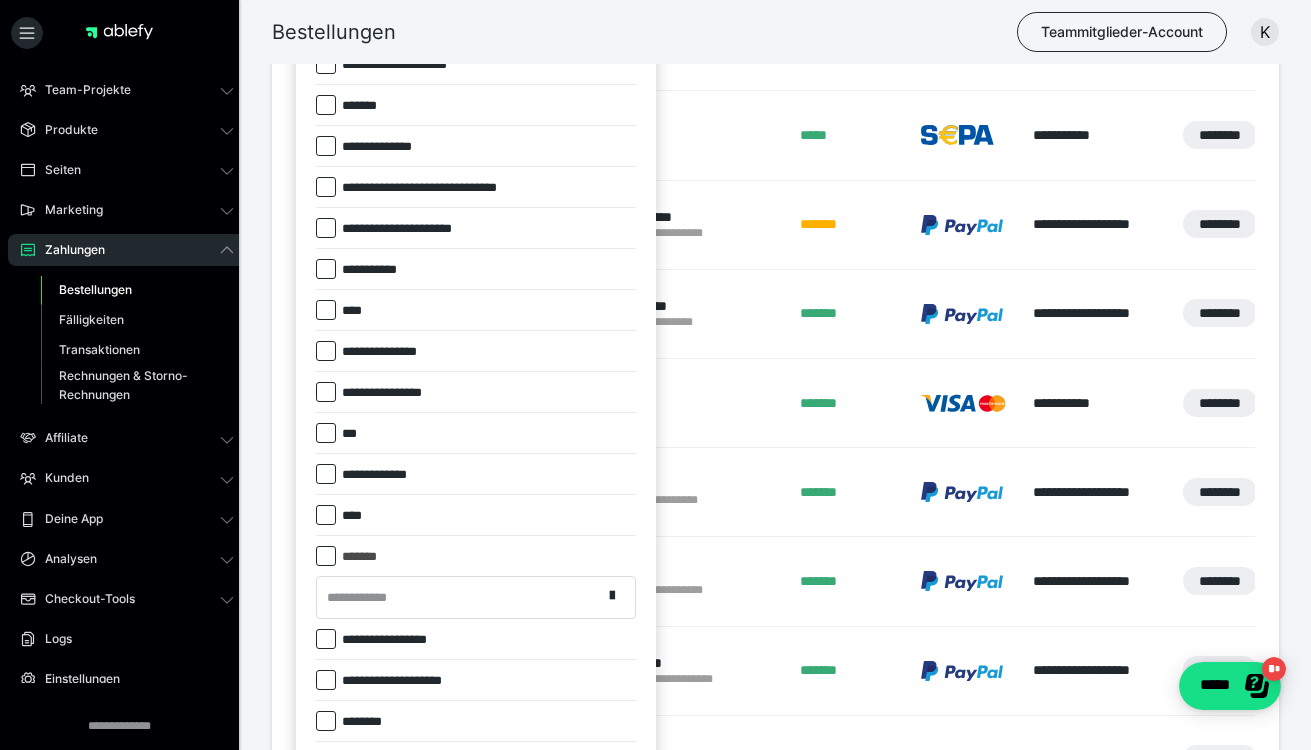 click on "**********" at bounding box center (459, 597) 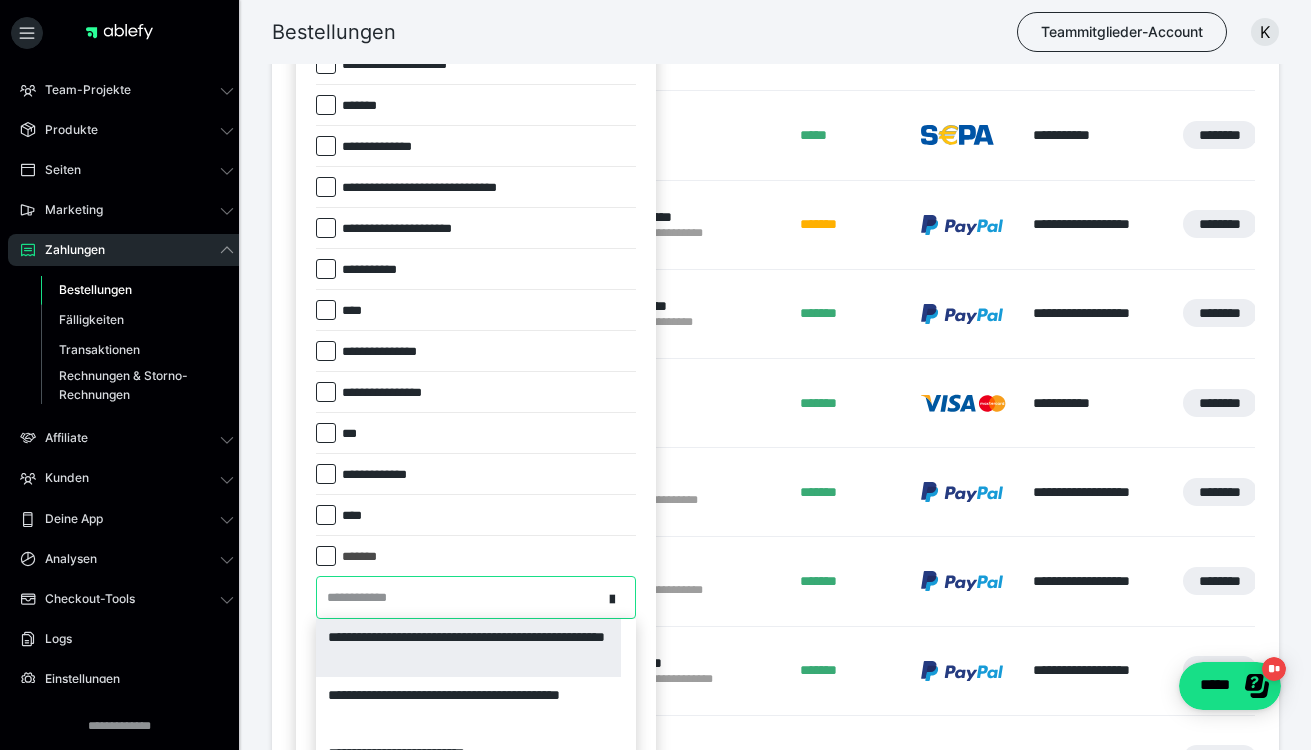 scroll, scrollTop: 500, scrollLeft: 0, axis: vertical 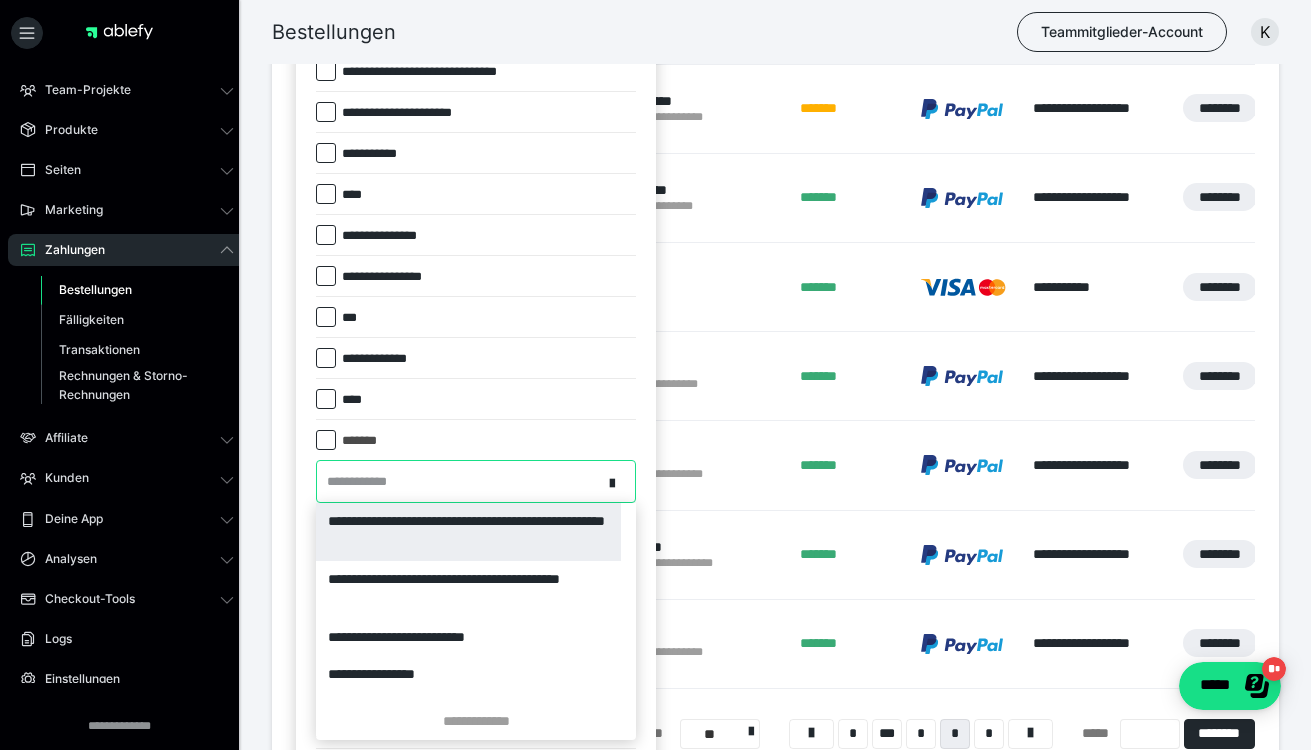 click on "**********" at bounding box center [468, 532] 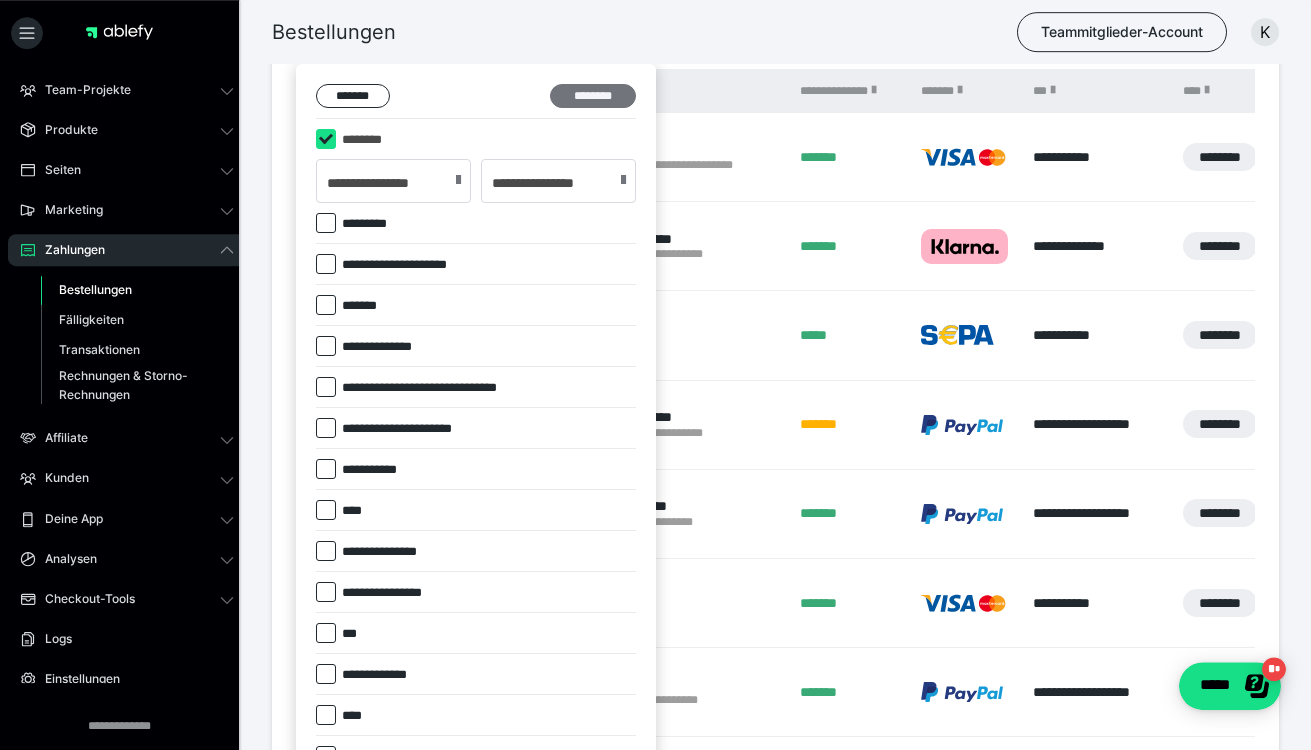 scroll, scrollTop: 188, scrollLeft: 0, axis: vertical 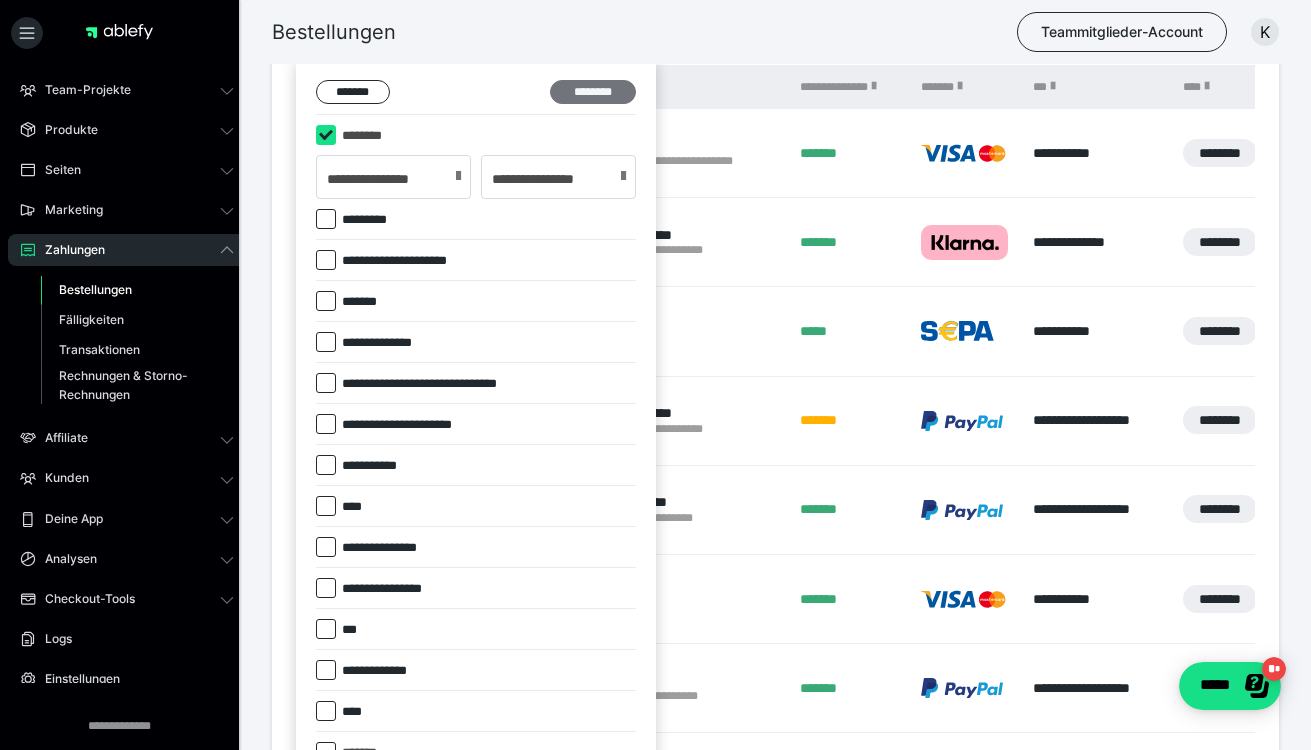 click on "********" at bounding box center (593, 92) 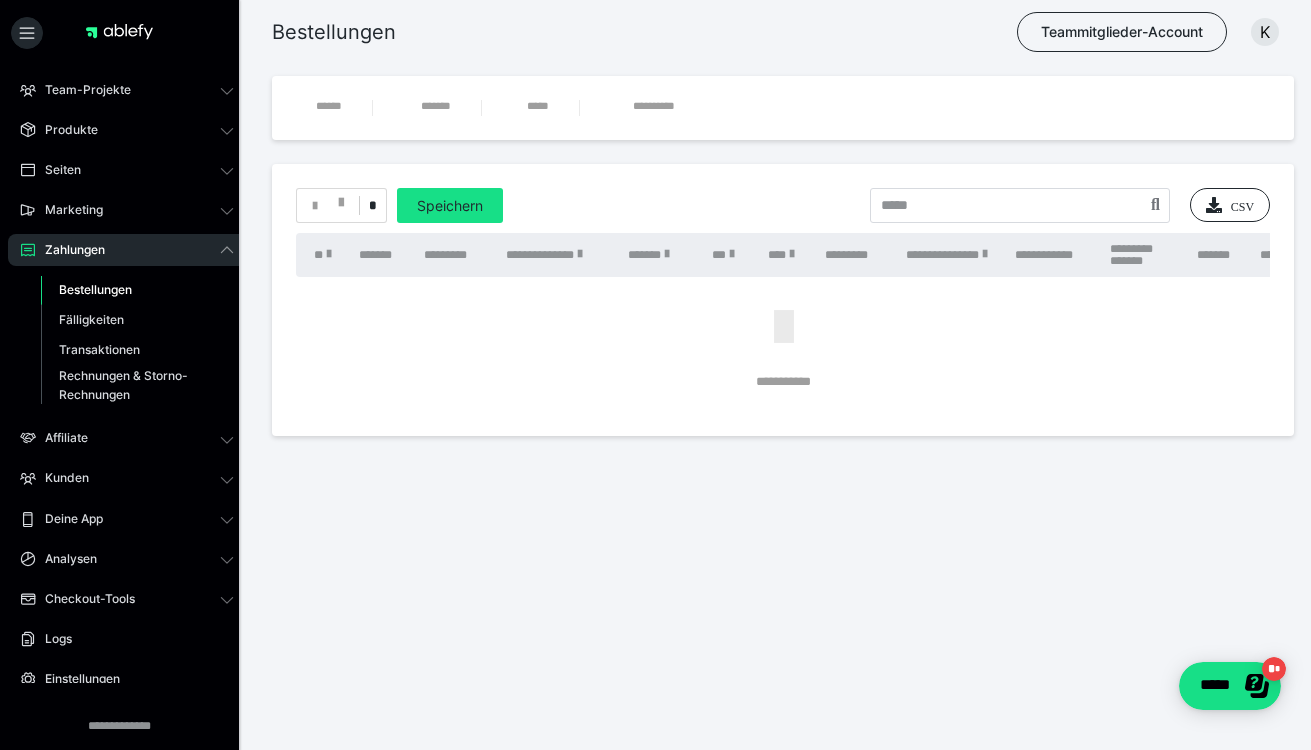 scroll, scrollTop: 0, scrollLeft: 0, axis: both 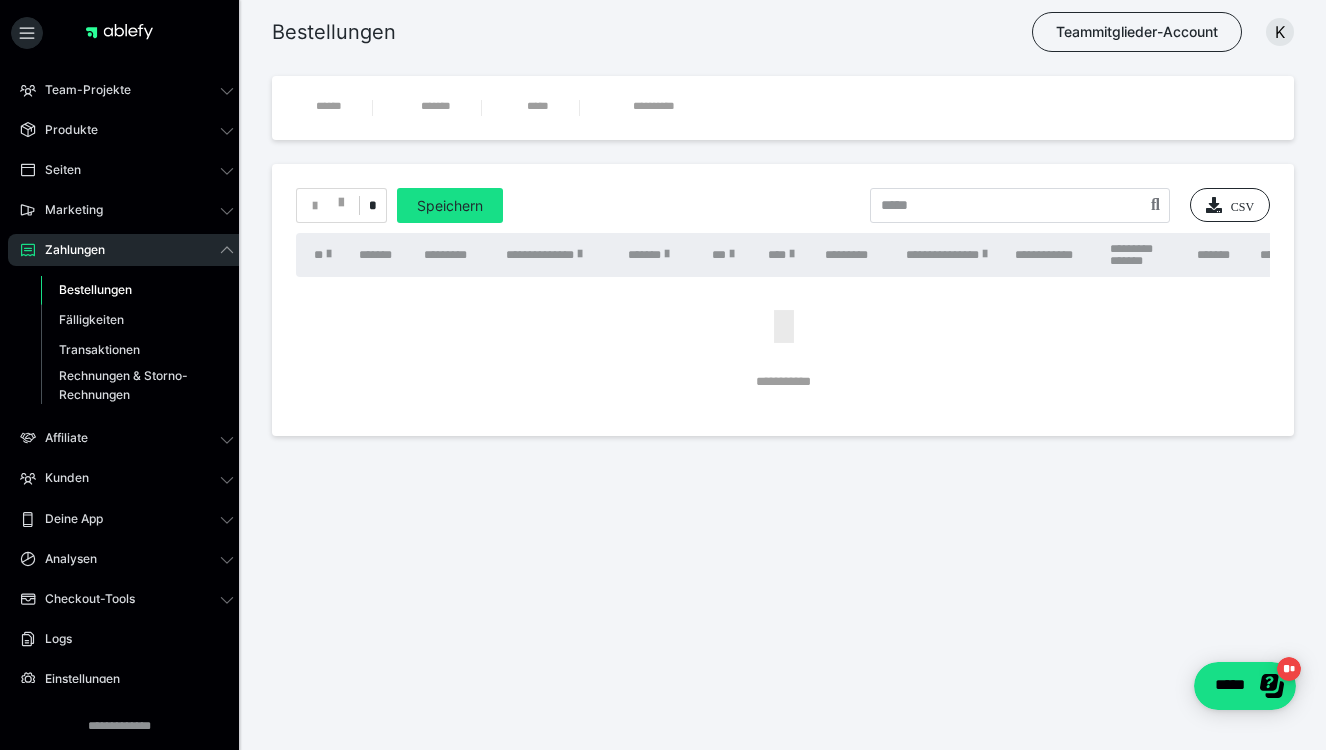 click on "*" at bounding box center [372, 206] 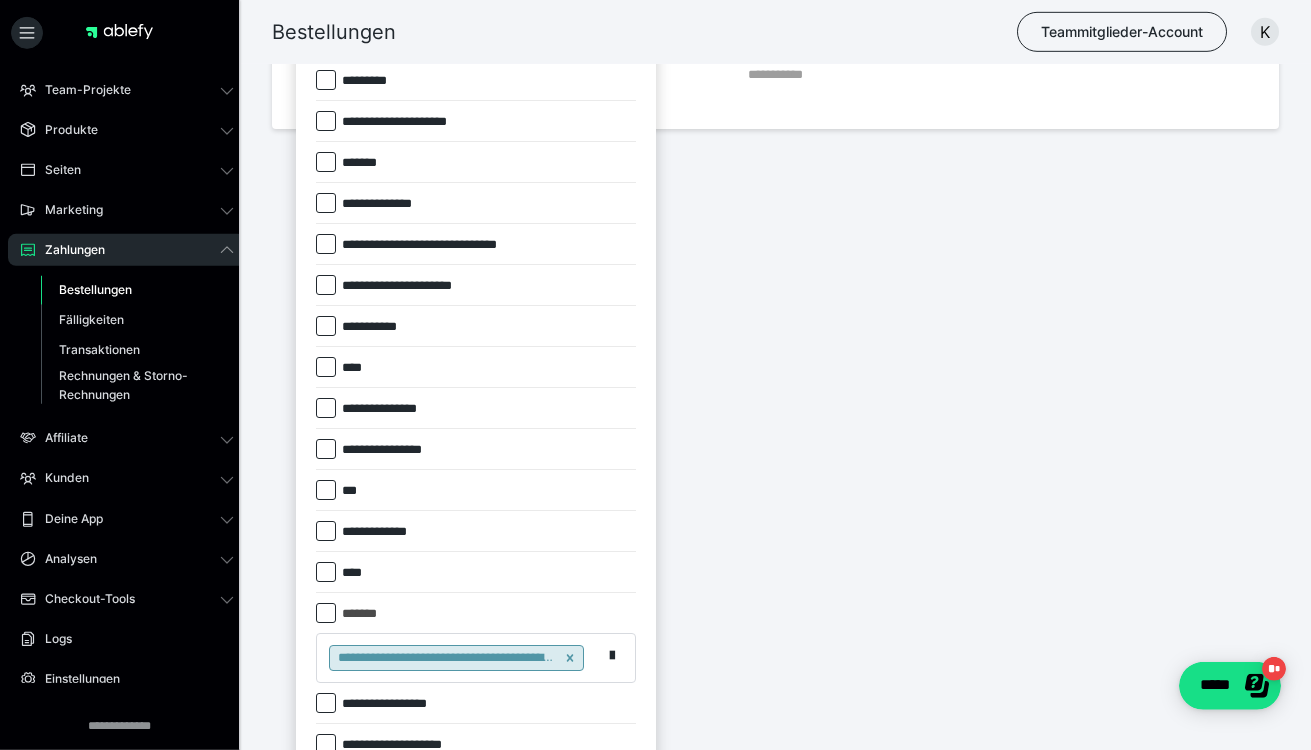 scroll, scrollTop: 368, scrollLeft: 0, axis: vertical 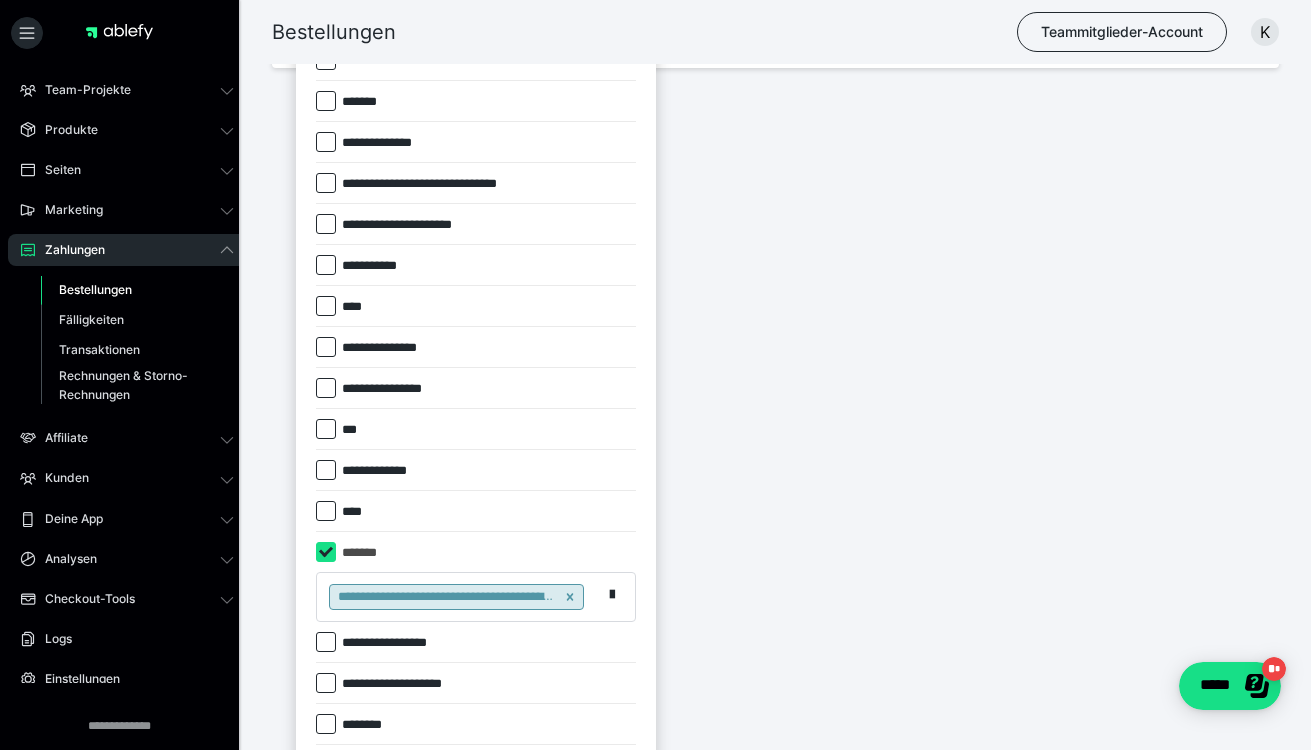 click on "**********" at bounding box center (445, 597) 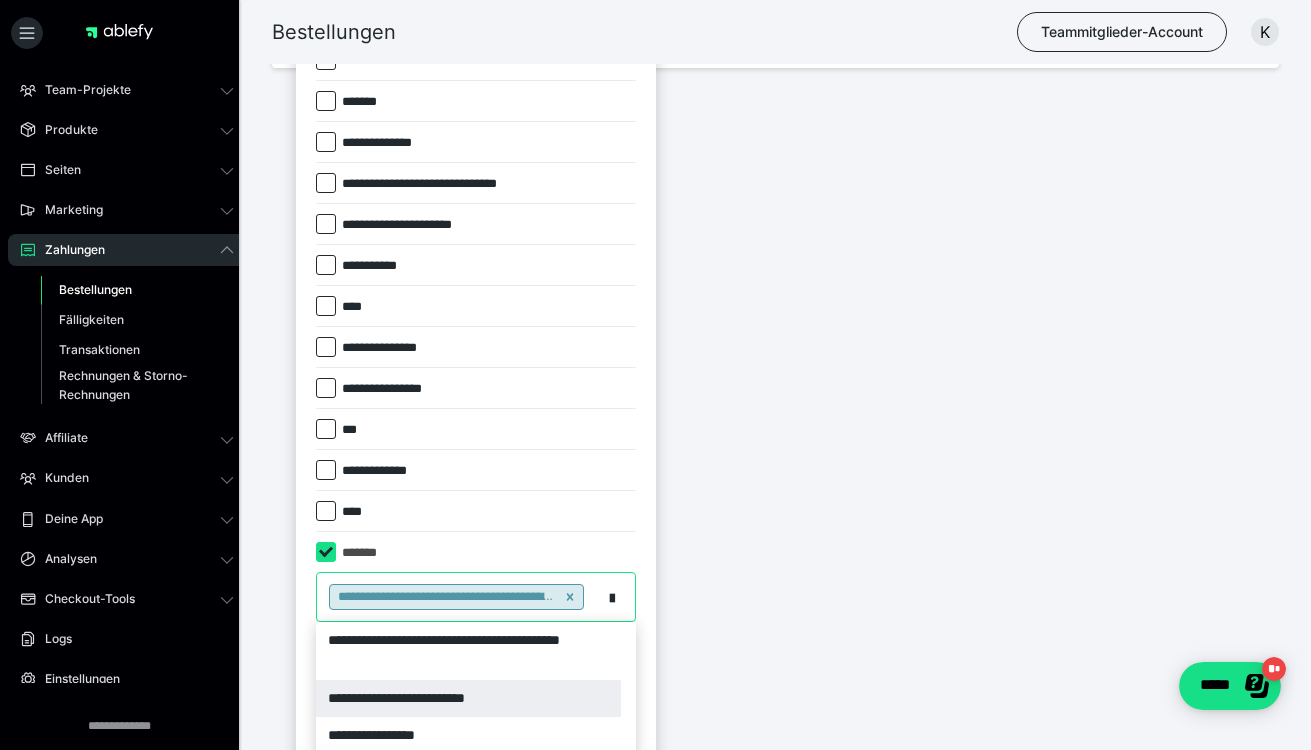 scroll, scrollTop: 510, scrollLeft: 0, axis: vertical 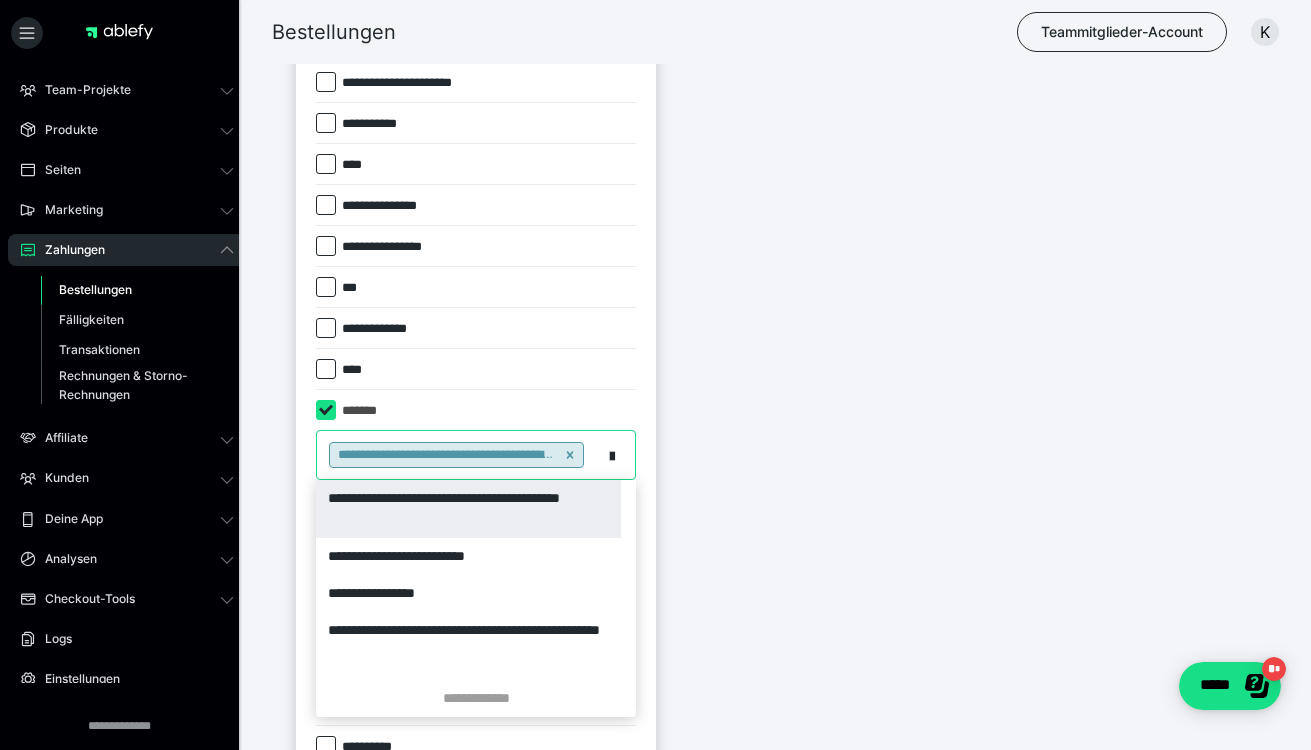 click 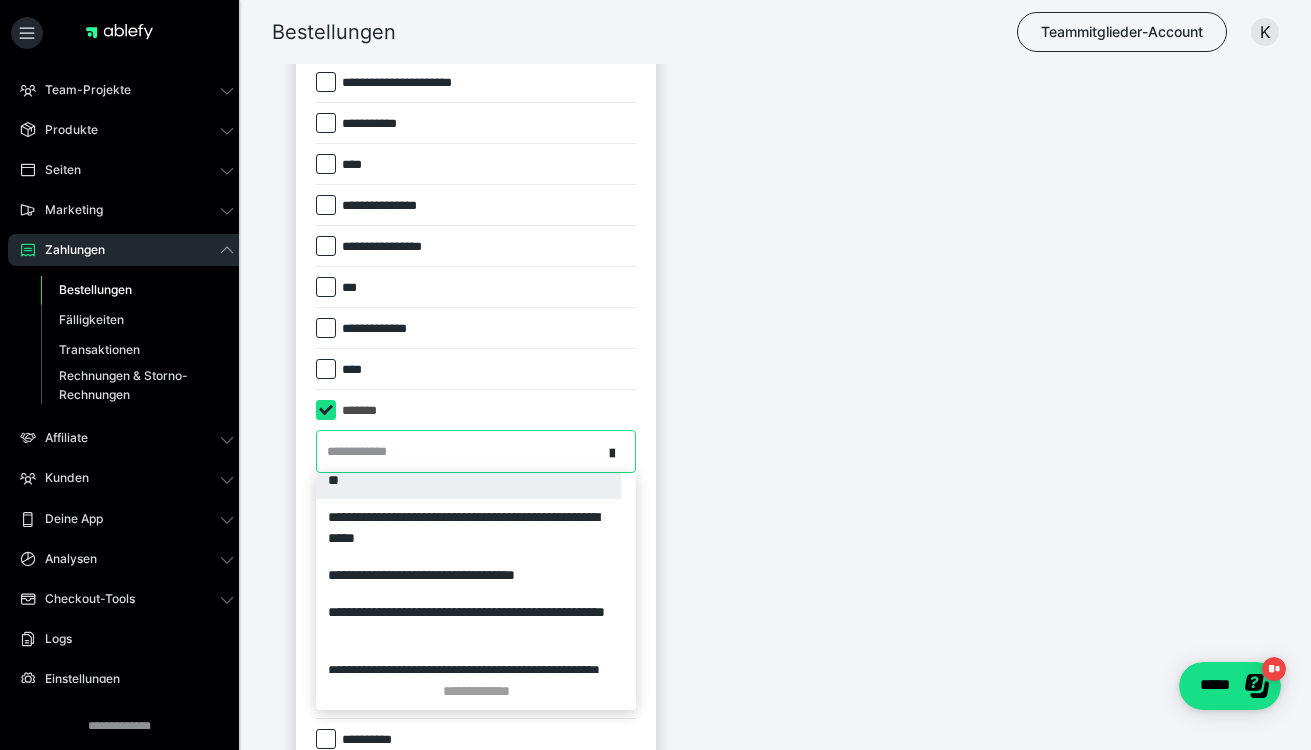 scroll, scrollTop: 317, scrollLeft: 0, axis: vertical 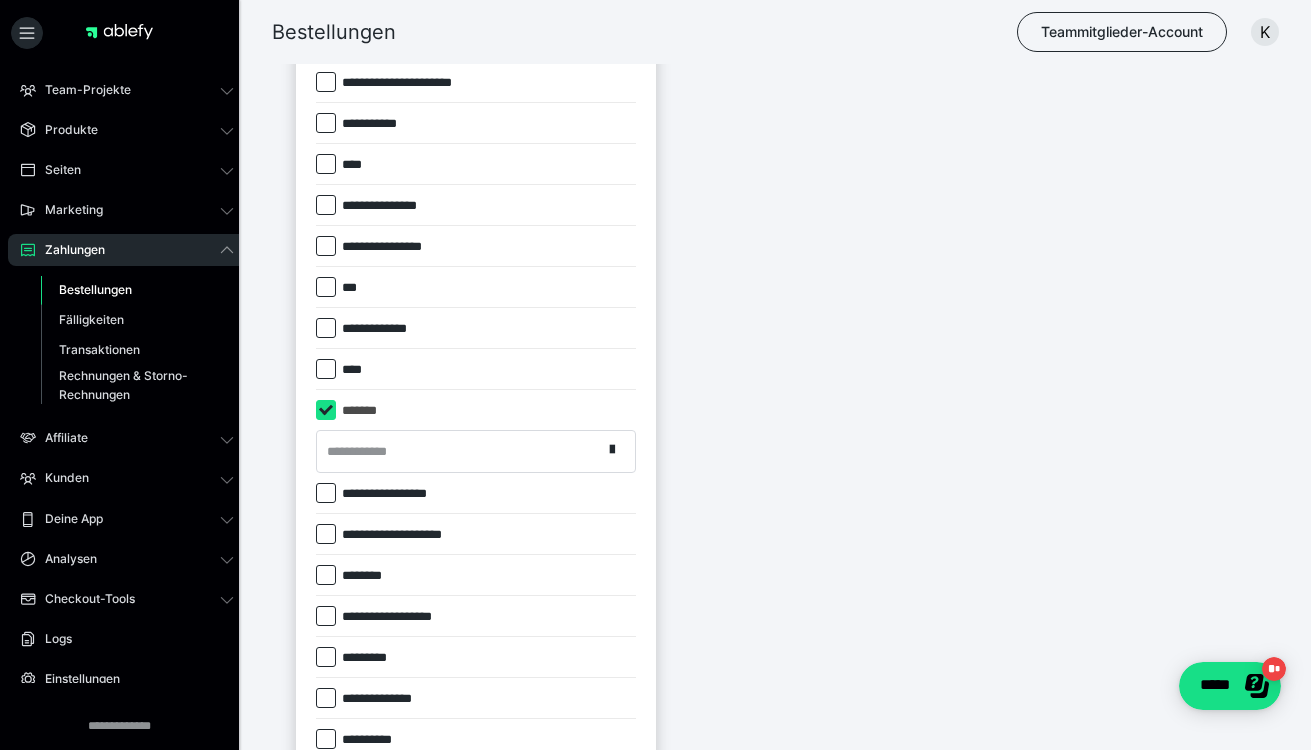 click at bounding box center (326, 410) 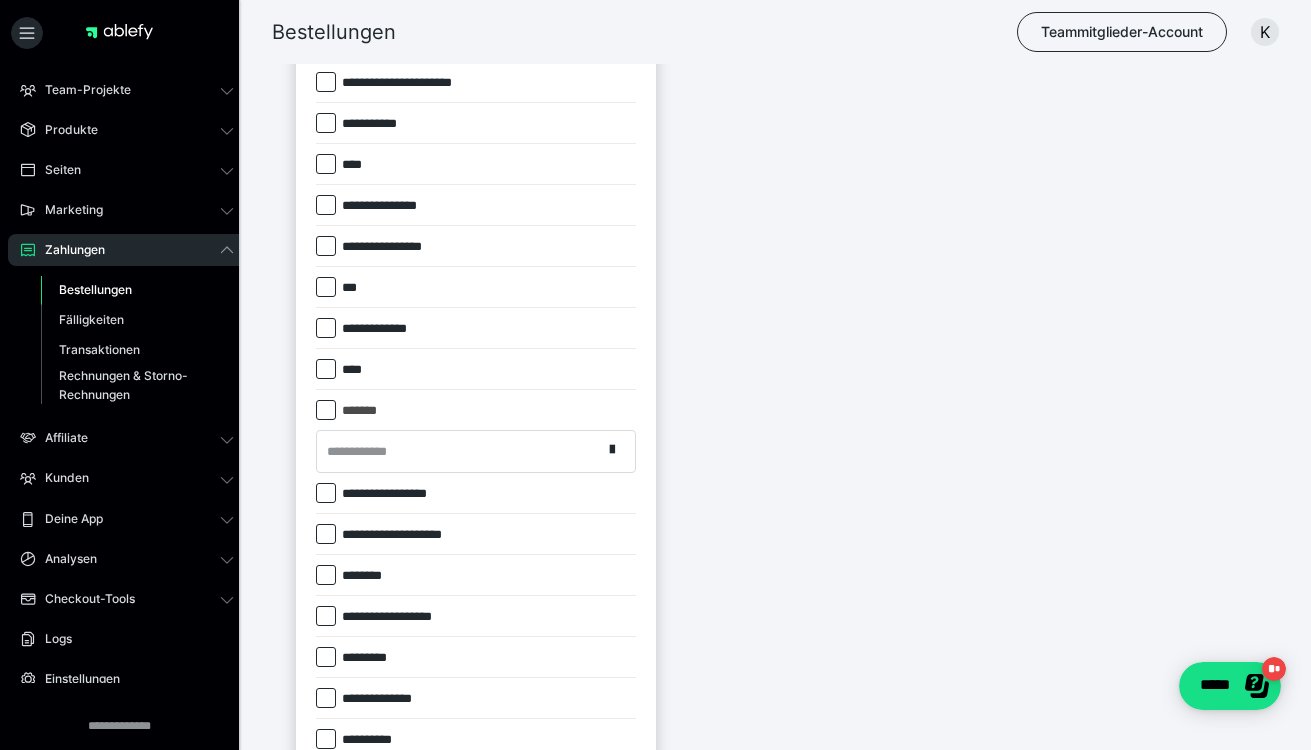 checkbox on "*****" 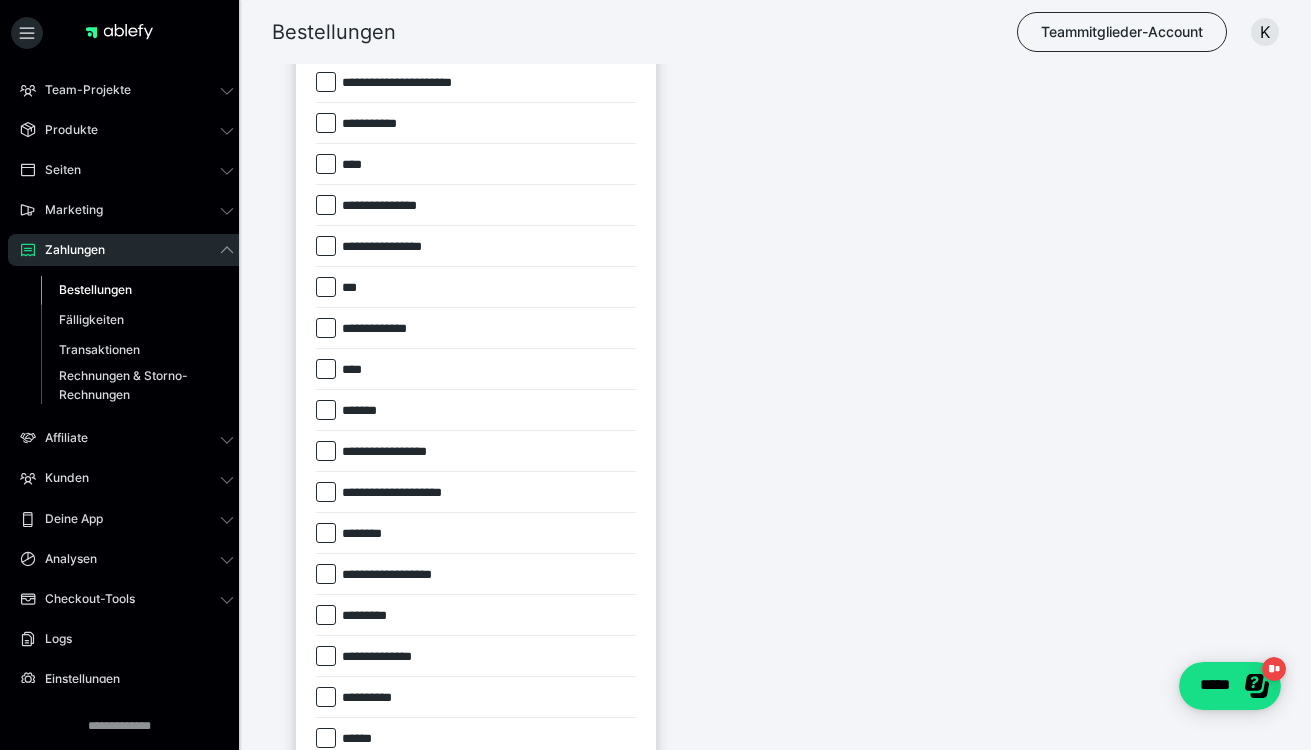 click at bounding box center [326, 369] 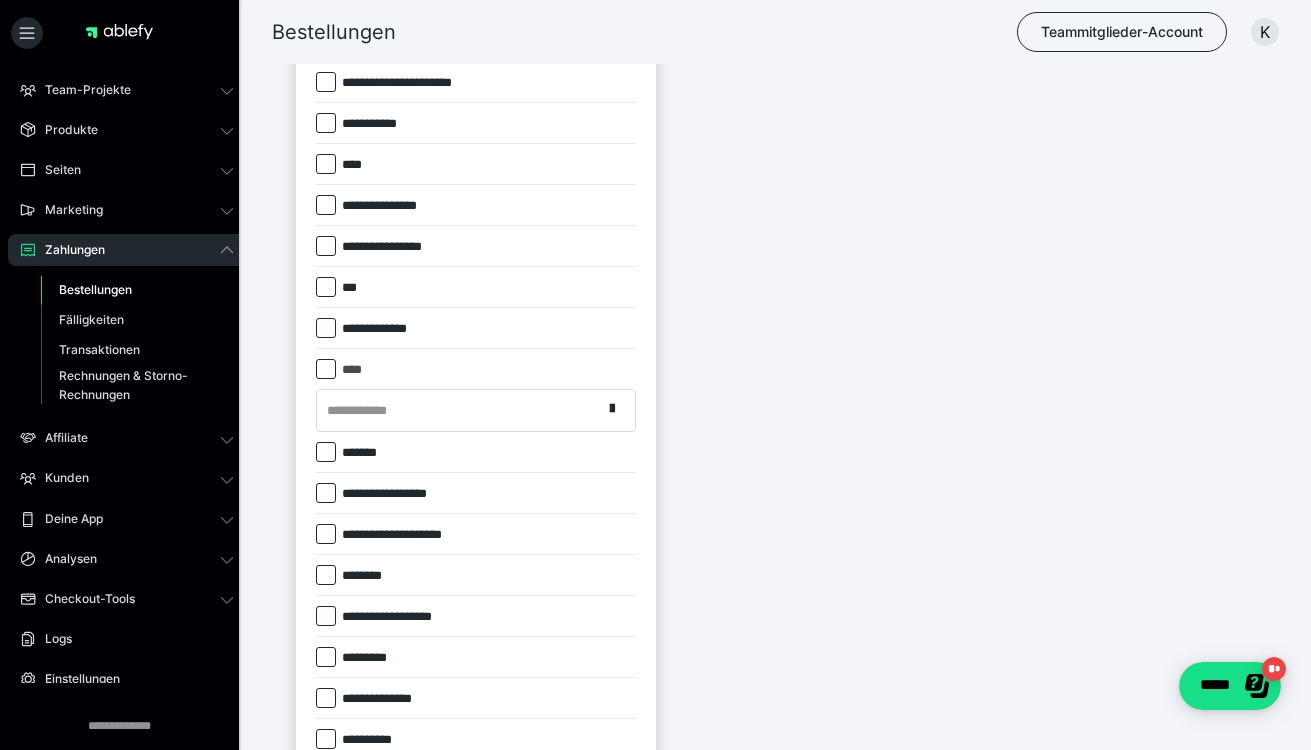 click on "**********" at bounding box center (459, 410) 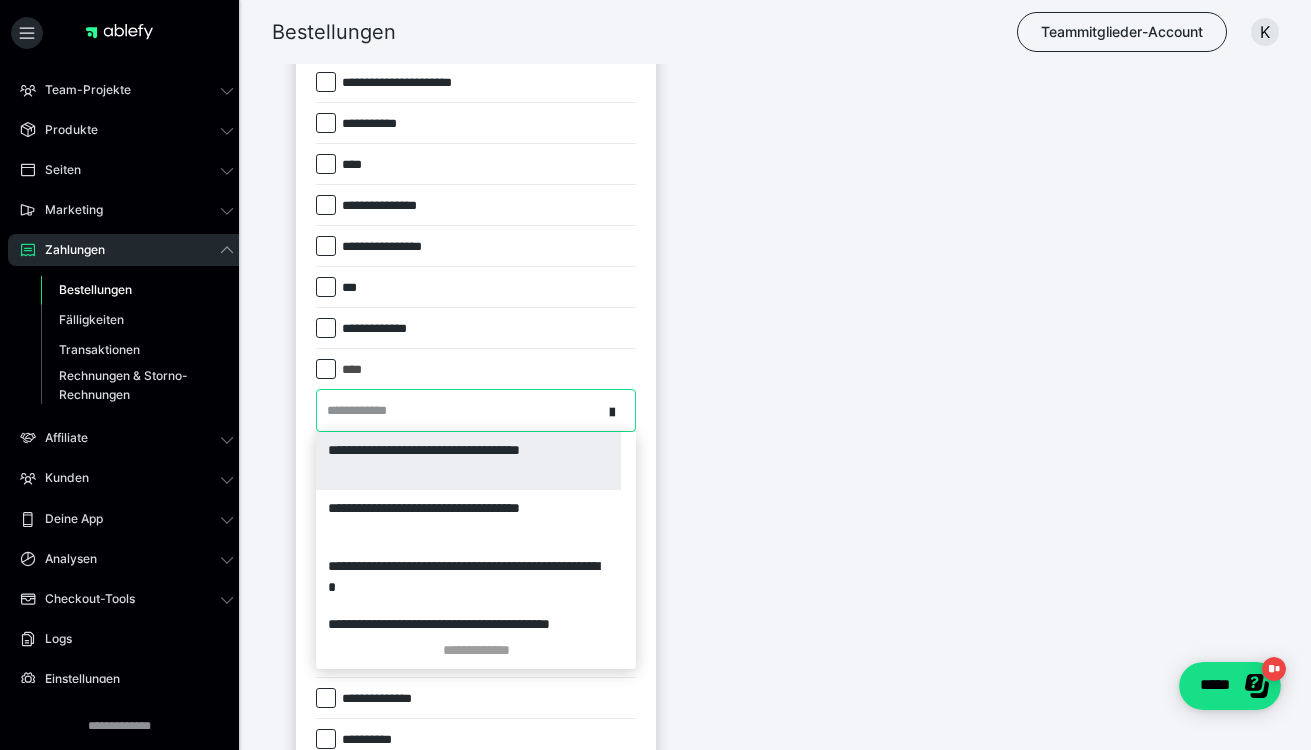 click on "****" at bounding box center (476, 369) 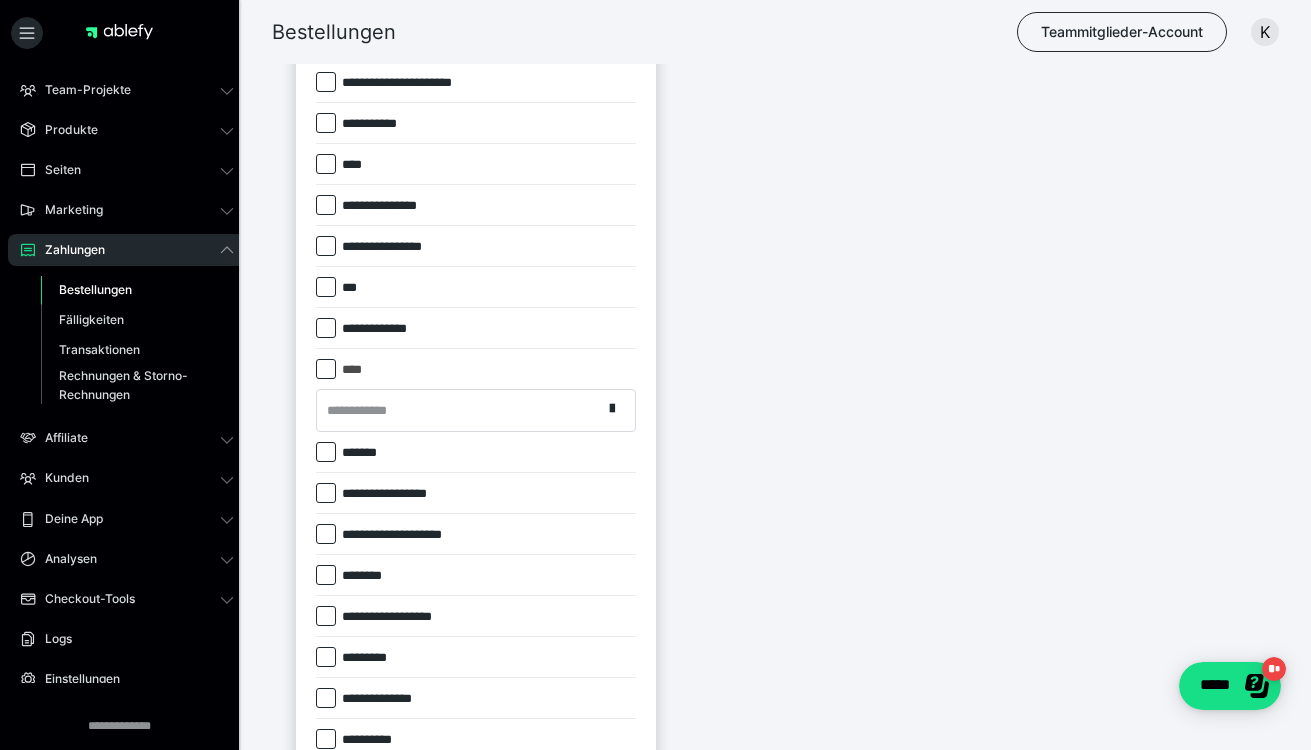 click at bounding box center (326, 369) 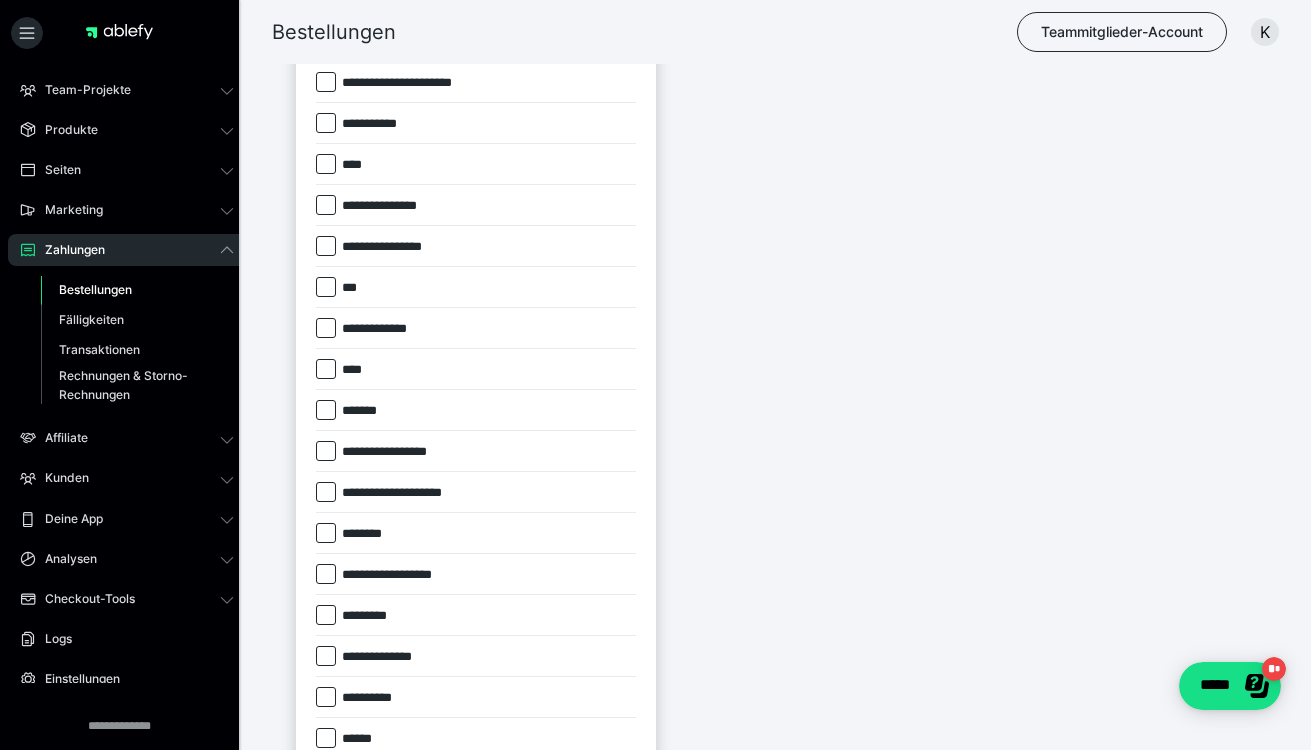click at bounding box center [326, 451] 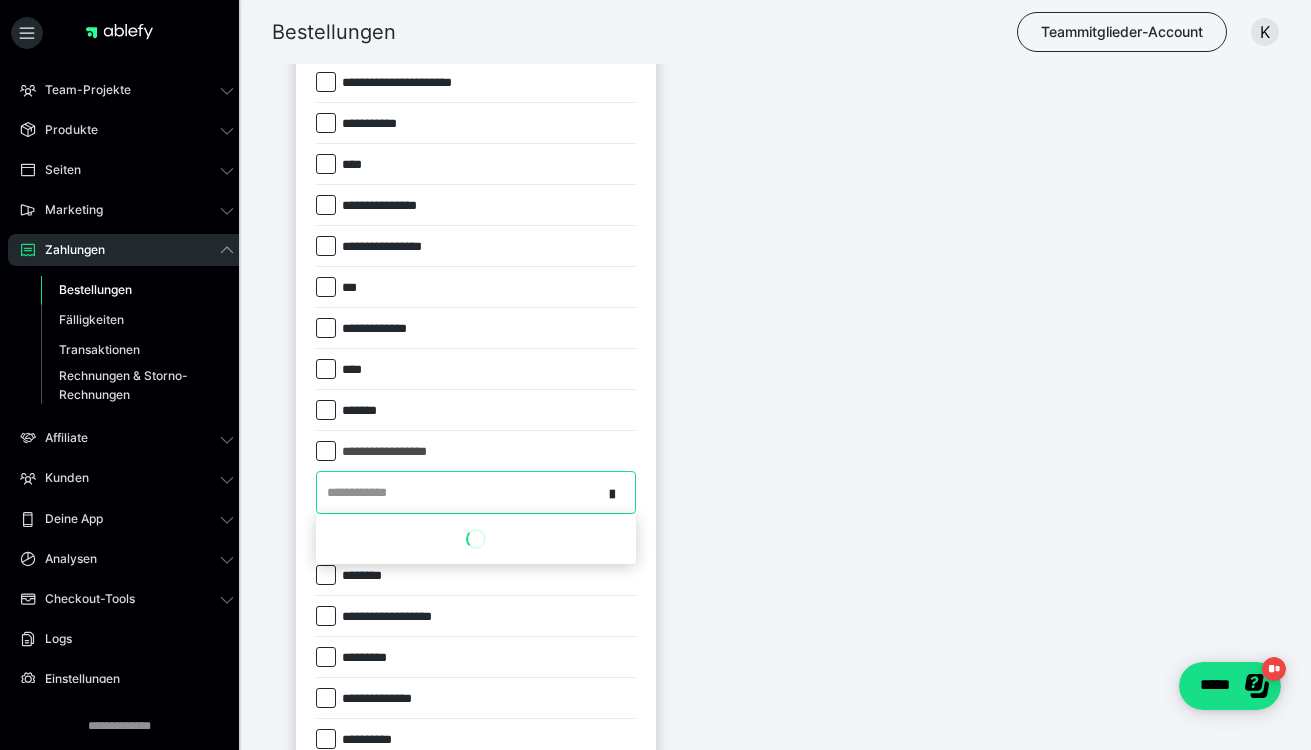 click on "**********" at bounding box center [459, 492] 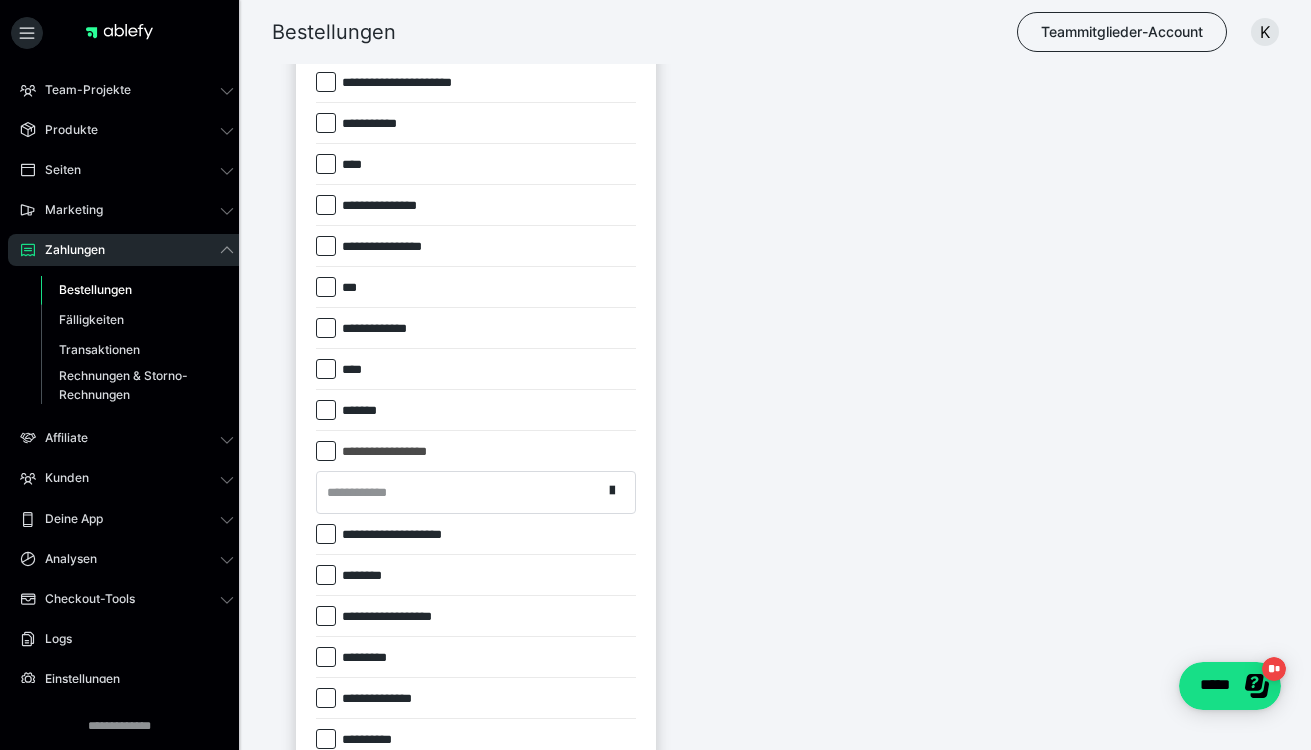 click at bounding box center (326, 451) 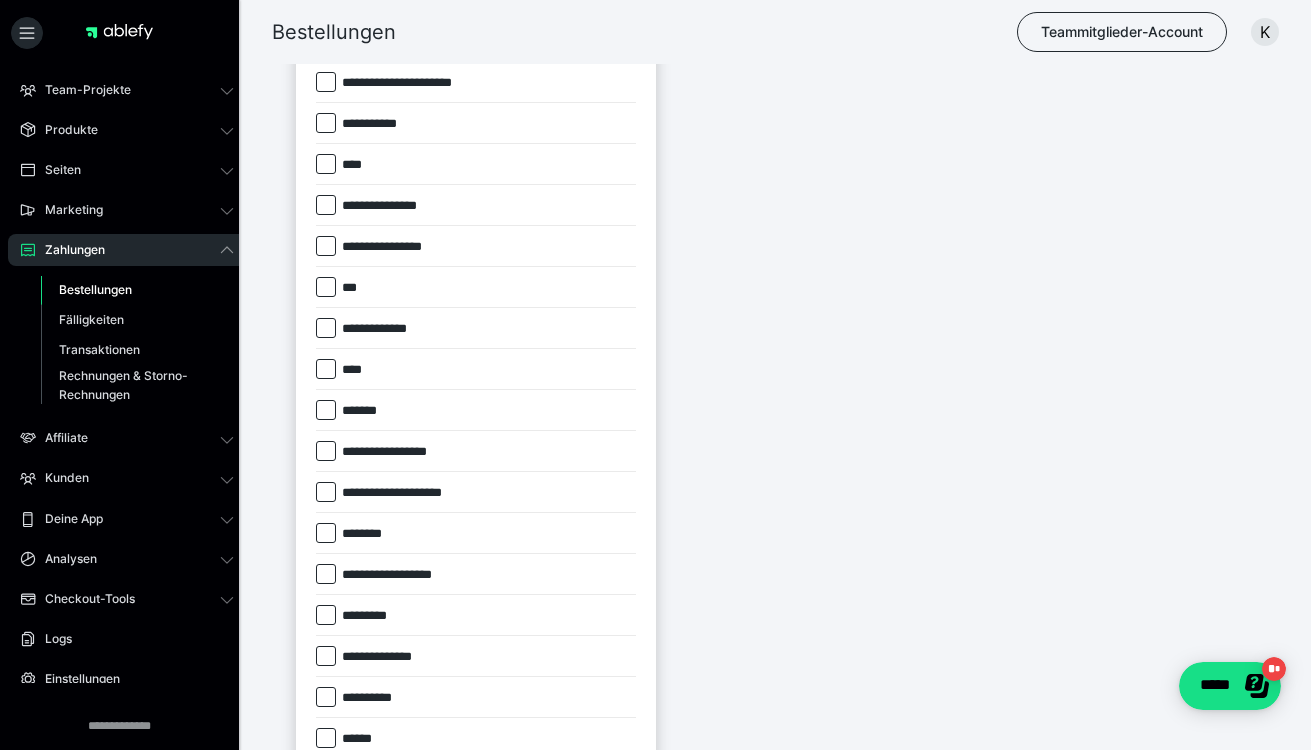click on "*******" at bounding box center [353, 411] 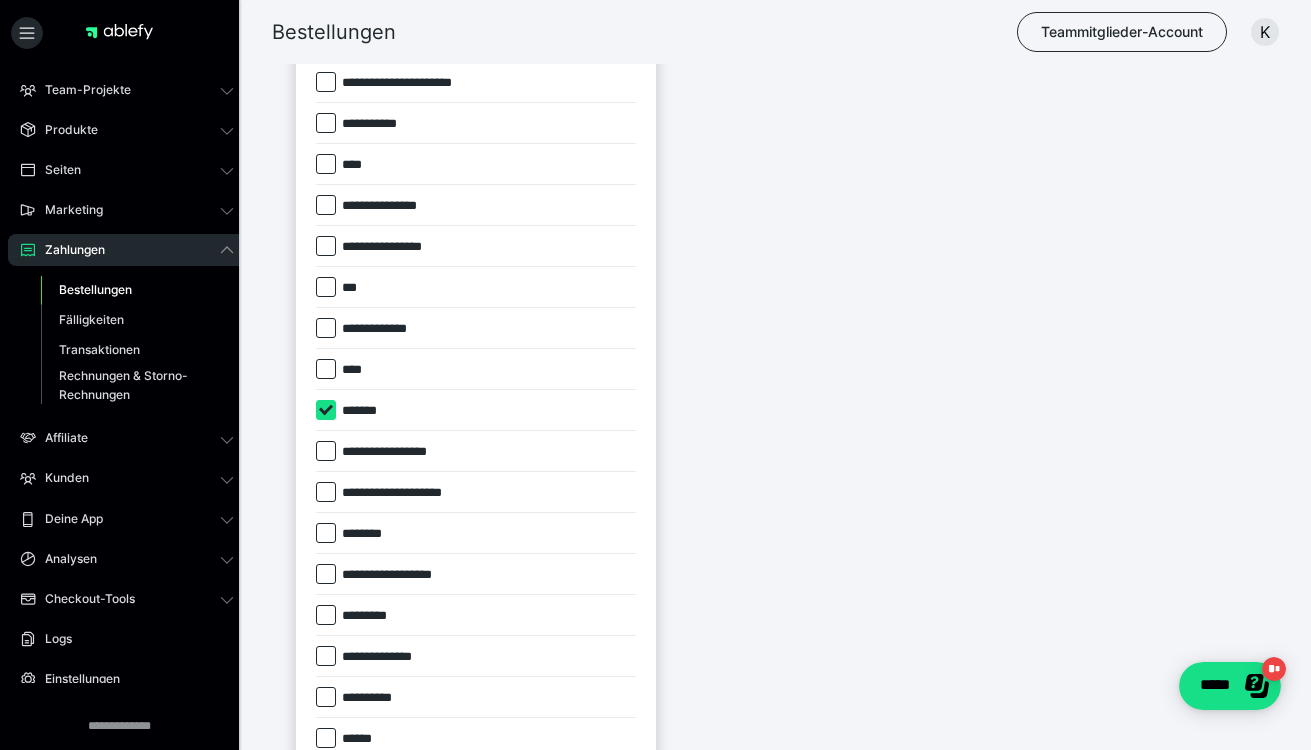 checkbox on "****" 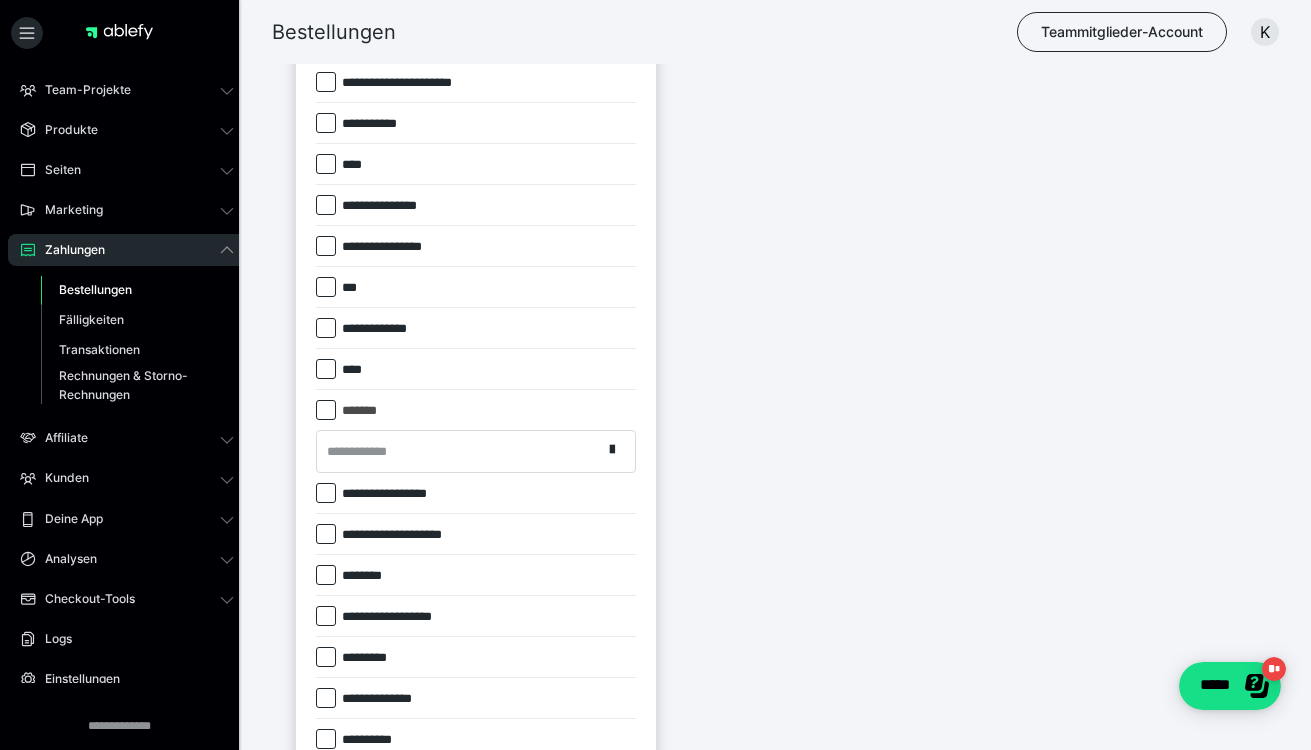 click on "**********" at bounding box center (459, 451) 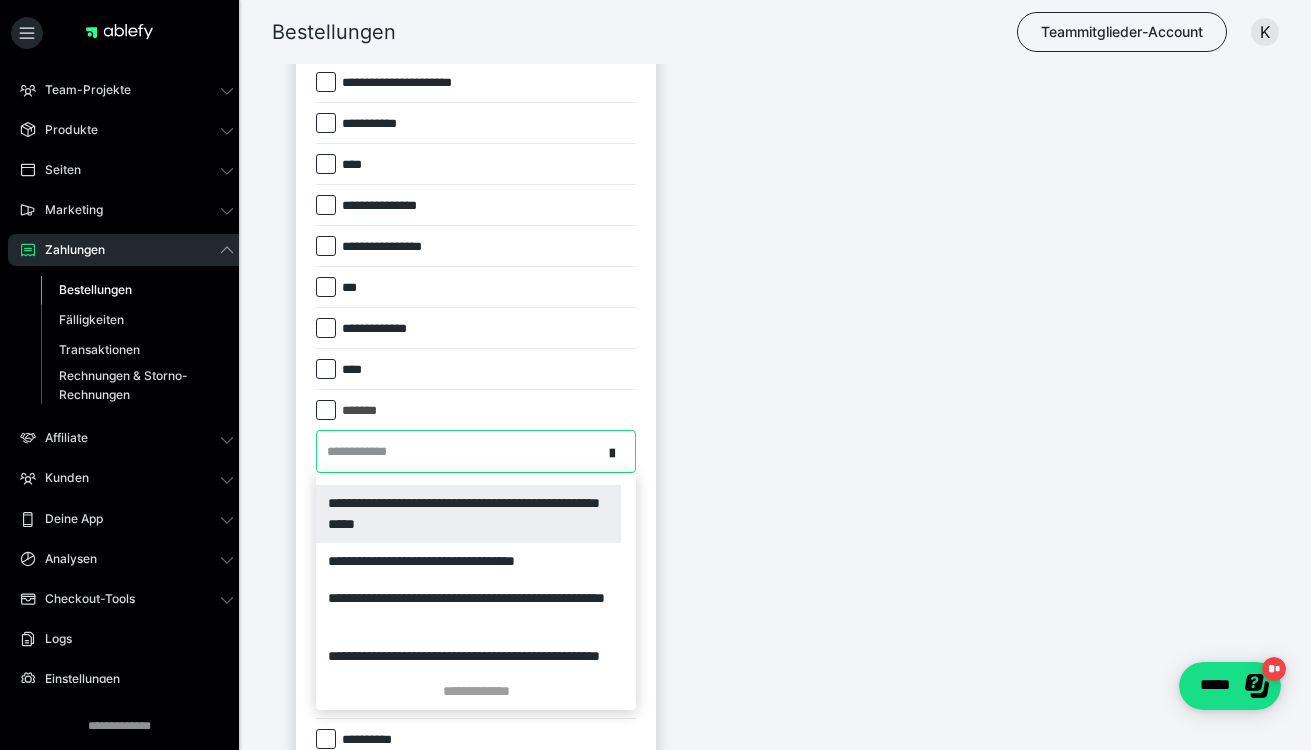 scroll, scrollTop: 317, scrollLeft: 0, axis: vertical 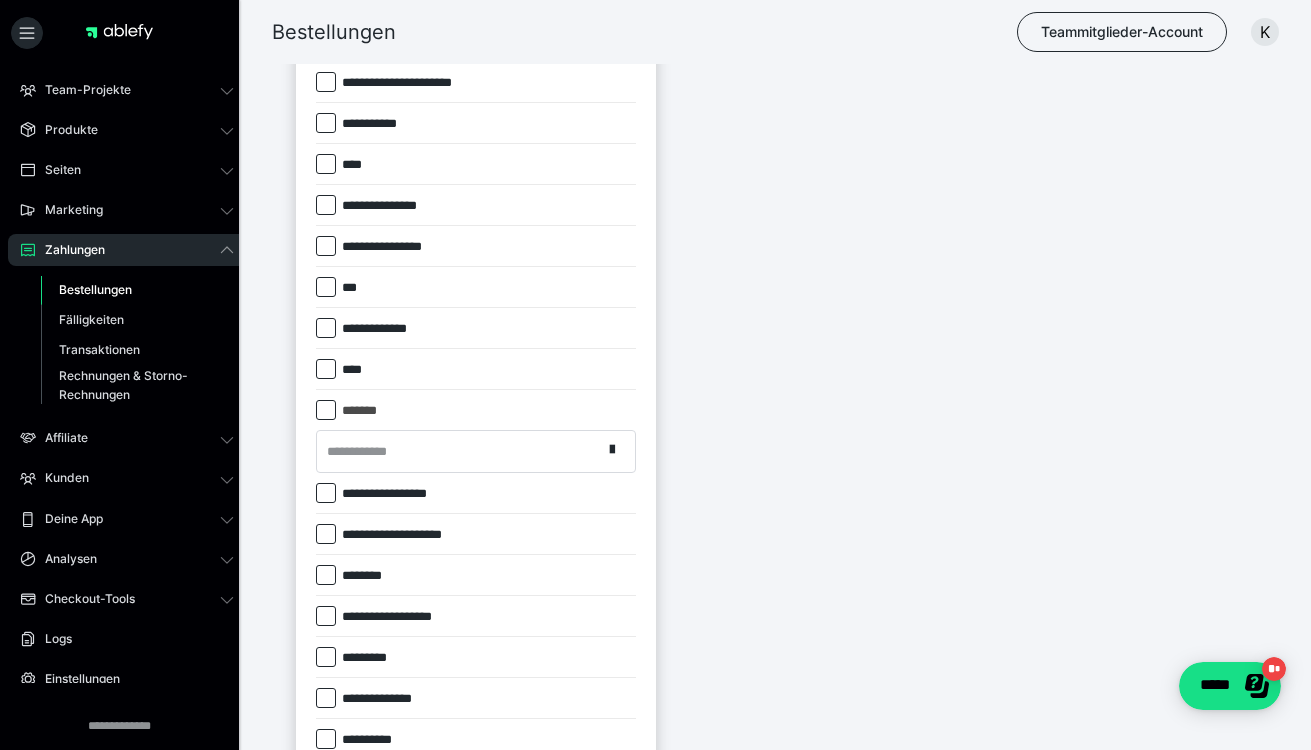 click at bounding box center (655, 375) 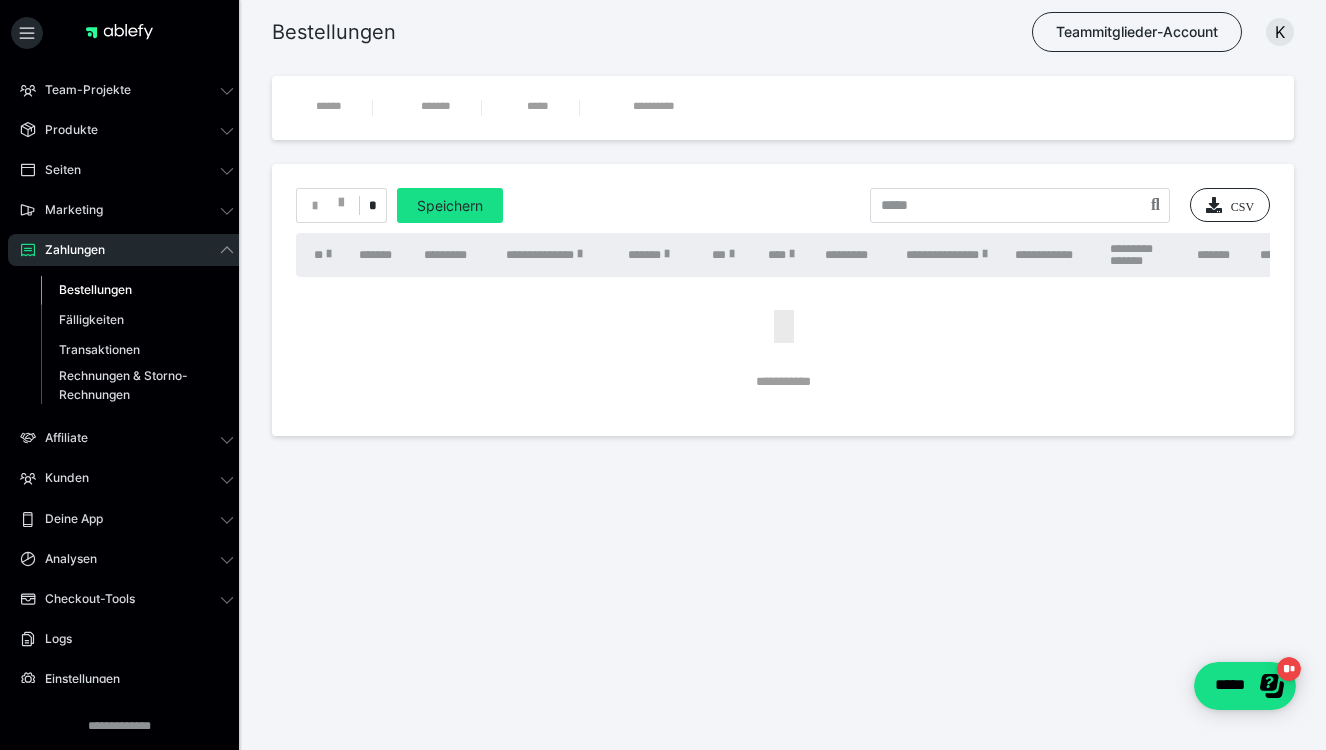 click on "*" at bounding box center (372, 206) 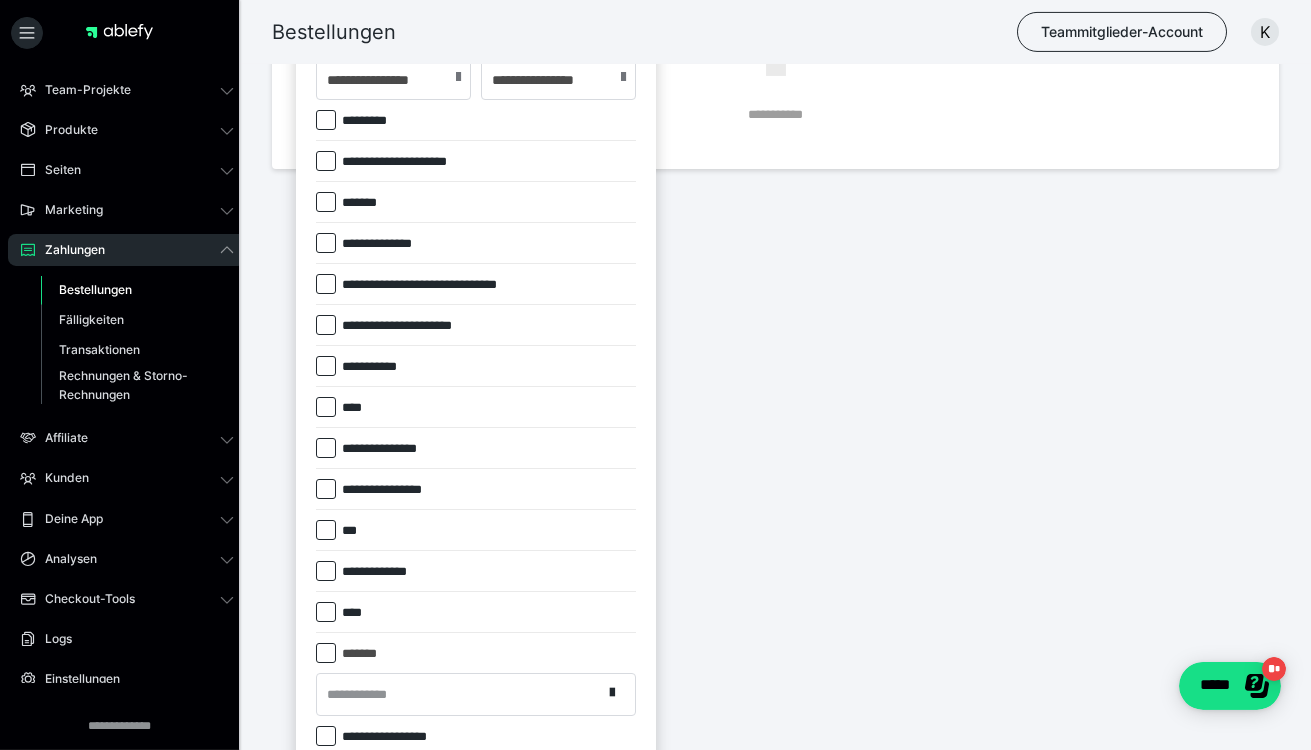 scroll, scrollTop: 272, scrollLeft: 0, axis: vertical 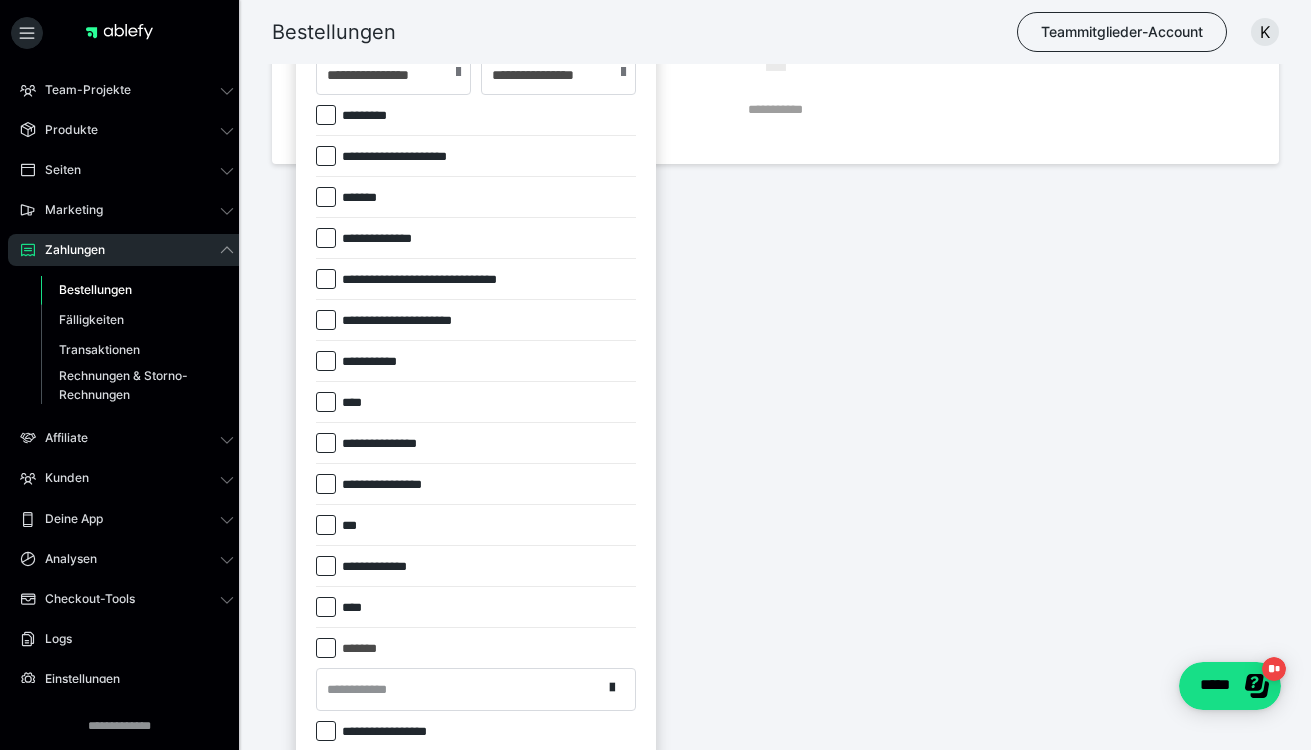 click at bounding box center (326, 648) 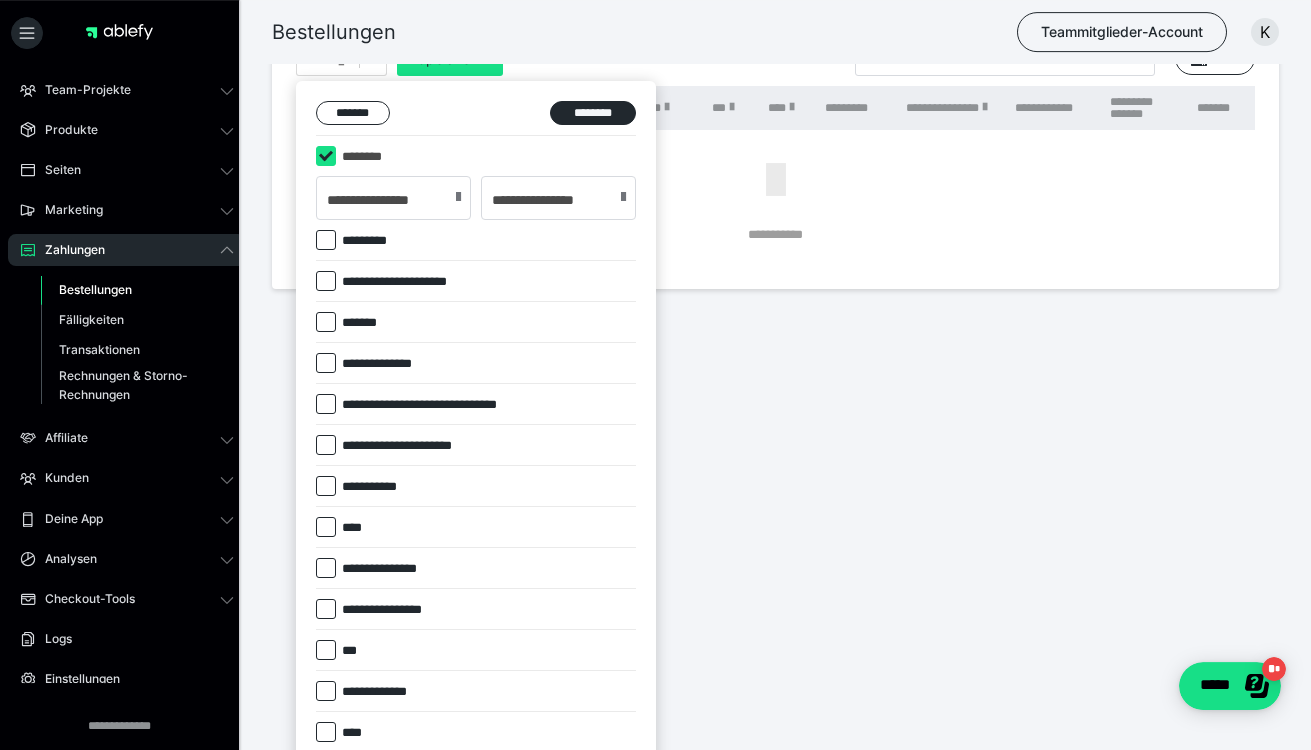 scroll, scrollTop: 96, scrollLeft: 0, axis: vertical 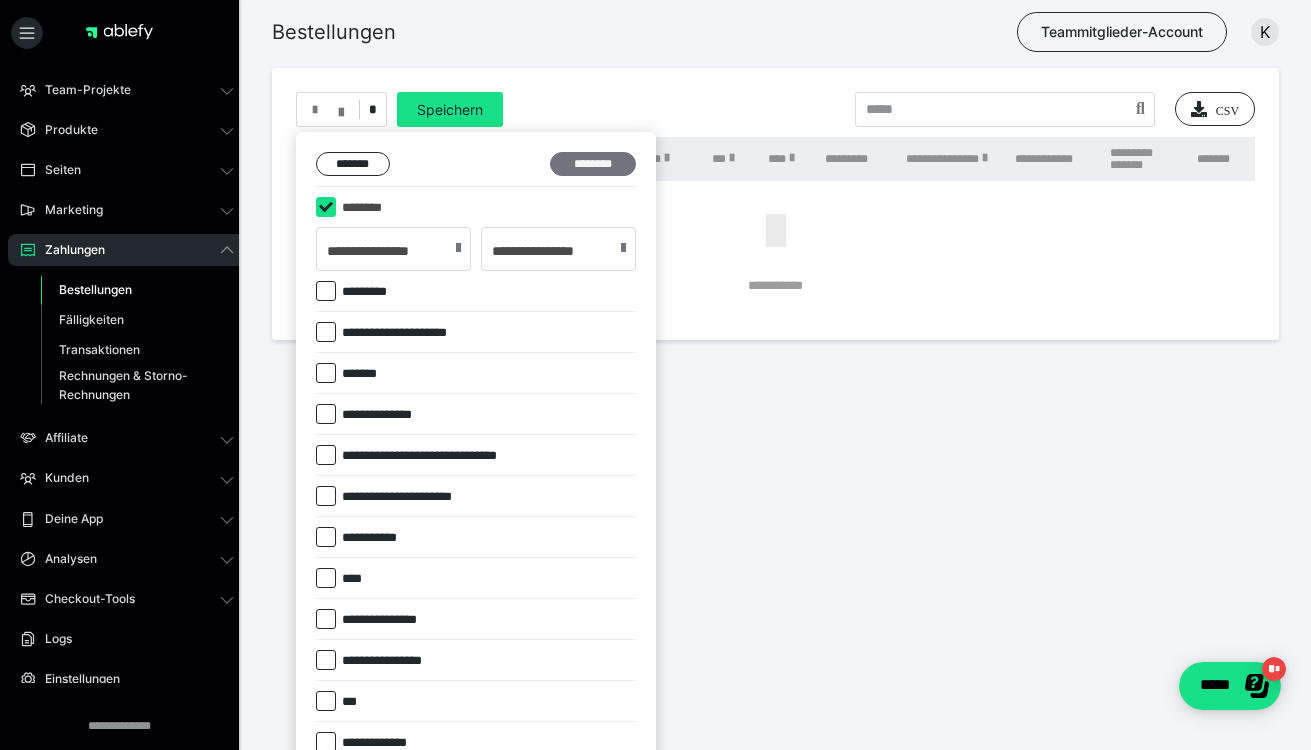 click on "********" at bounding box center (593, 164) 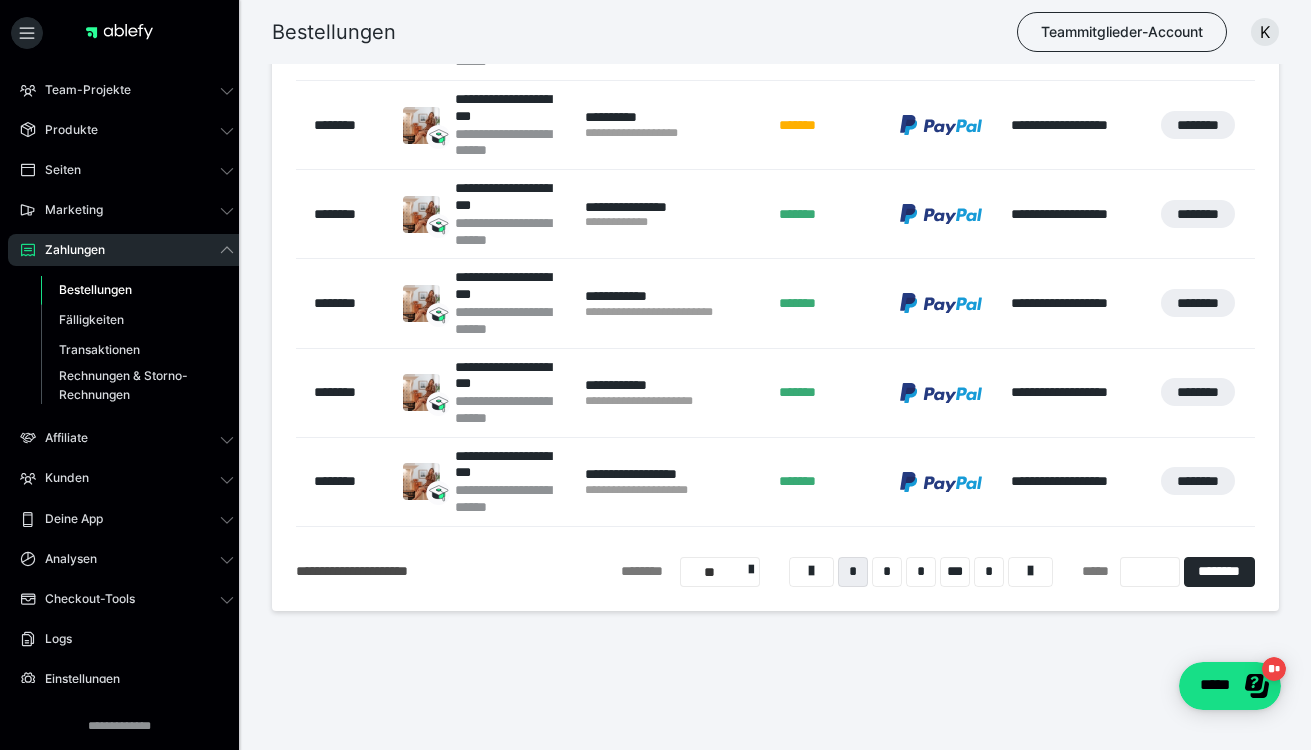 scroll, scrollTop: 342, scrollLeft: 0, axis: vertical 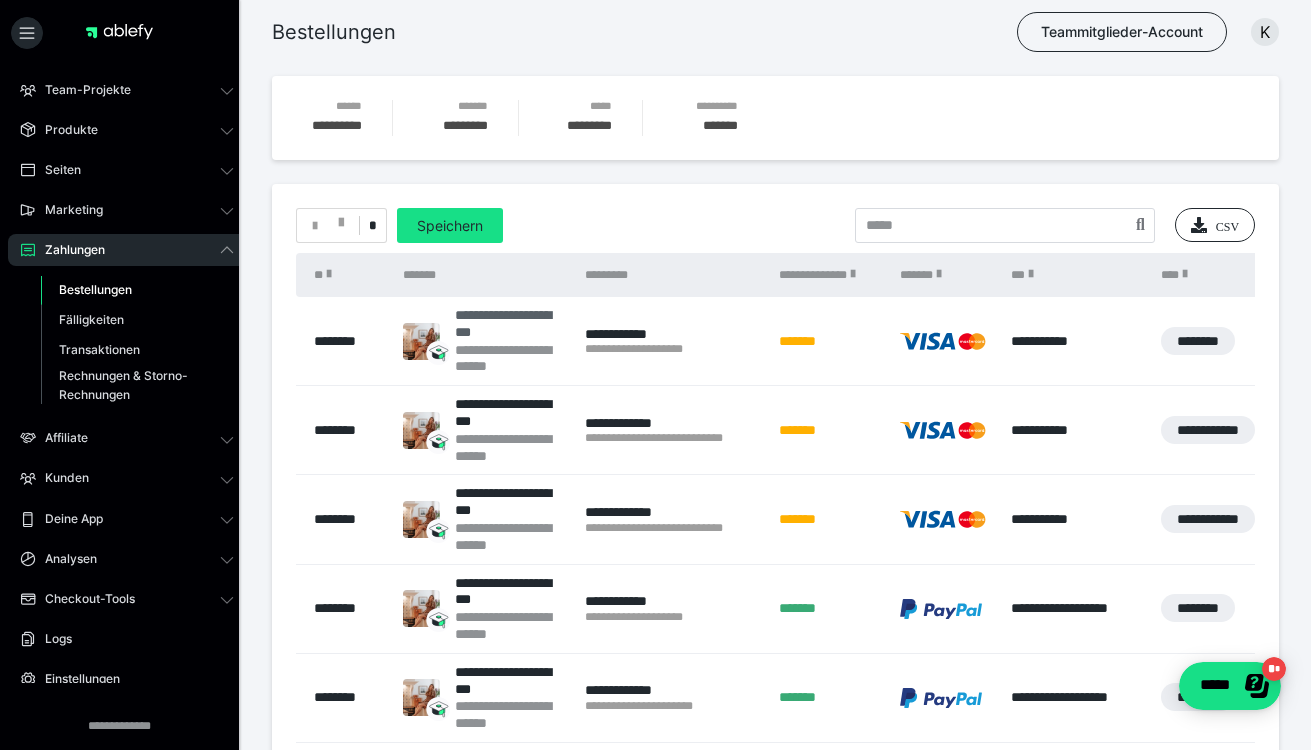click on "**********" at bounding box center (510, 324) 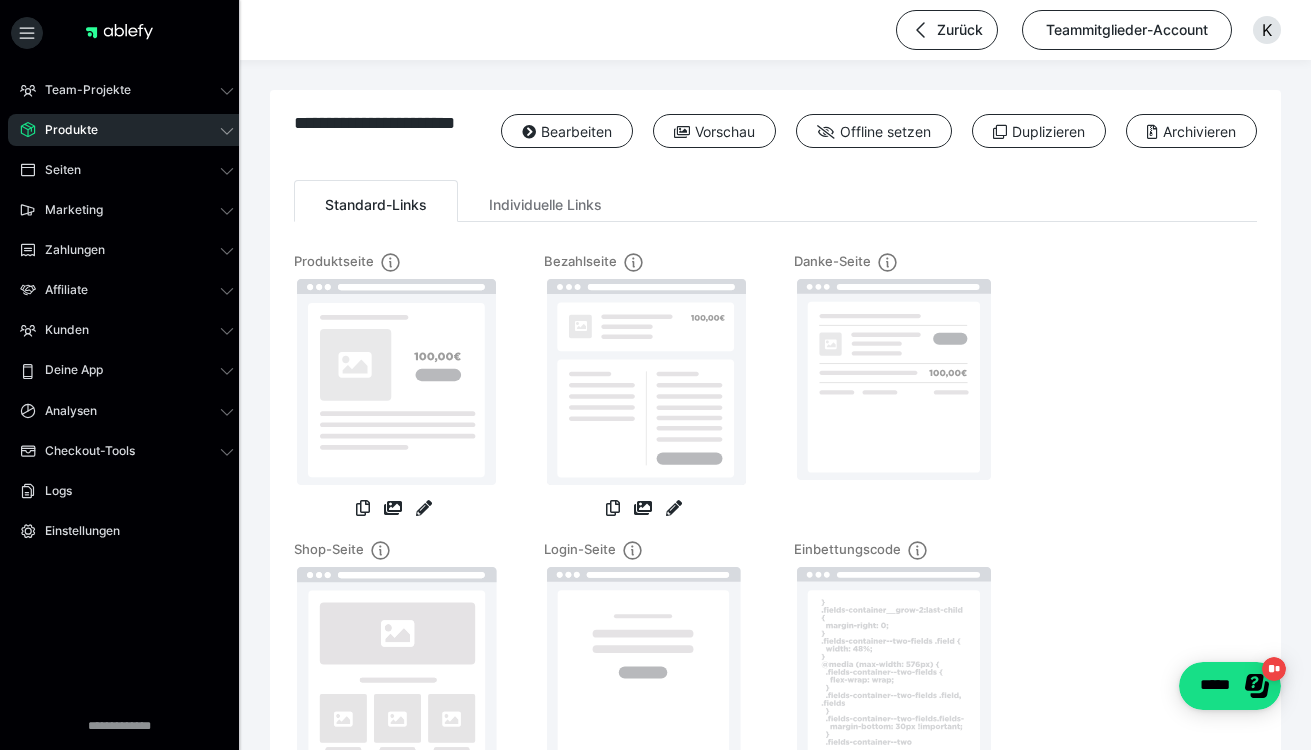 click on "Produkte" at bounding box center (64, 130) 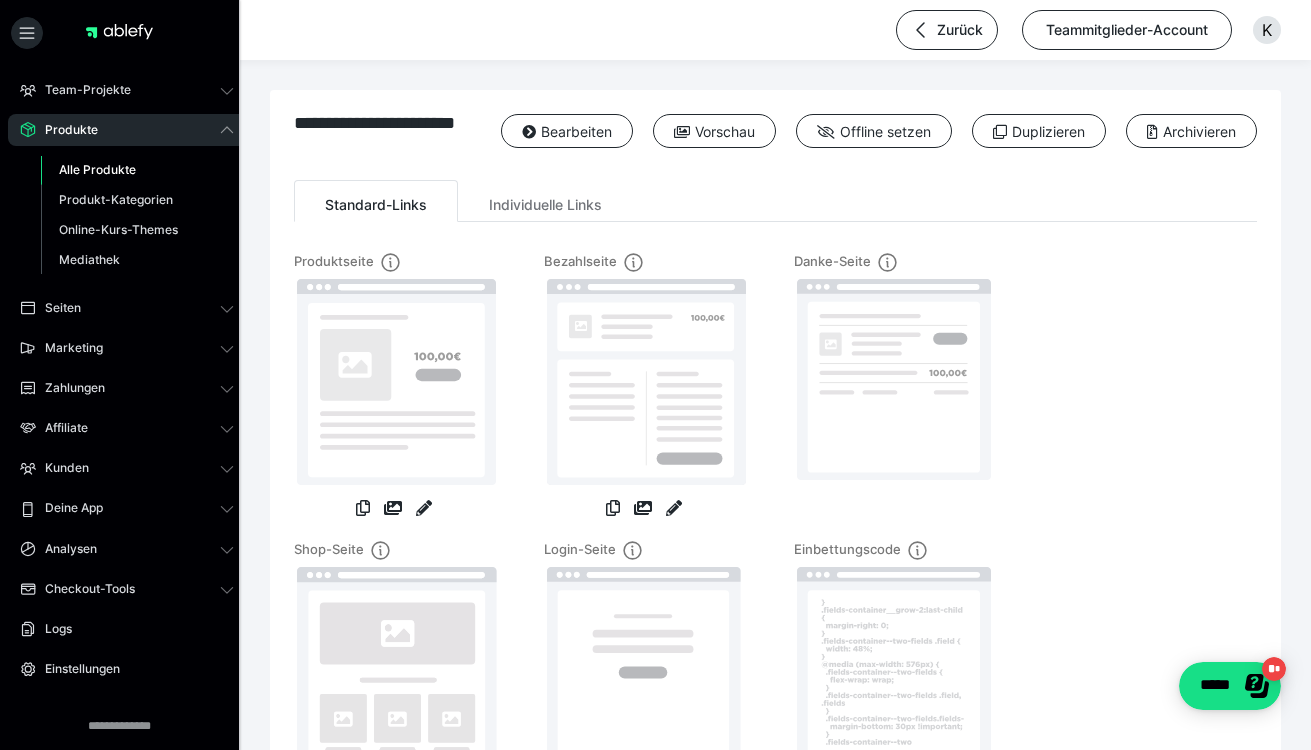 click on "Alle Produkte" at bounding box center (97, 169) 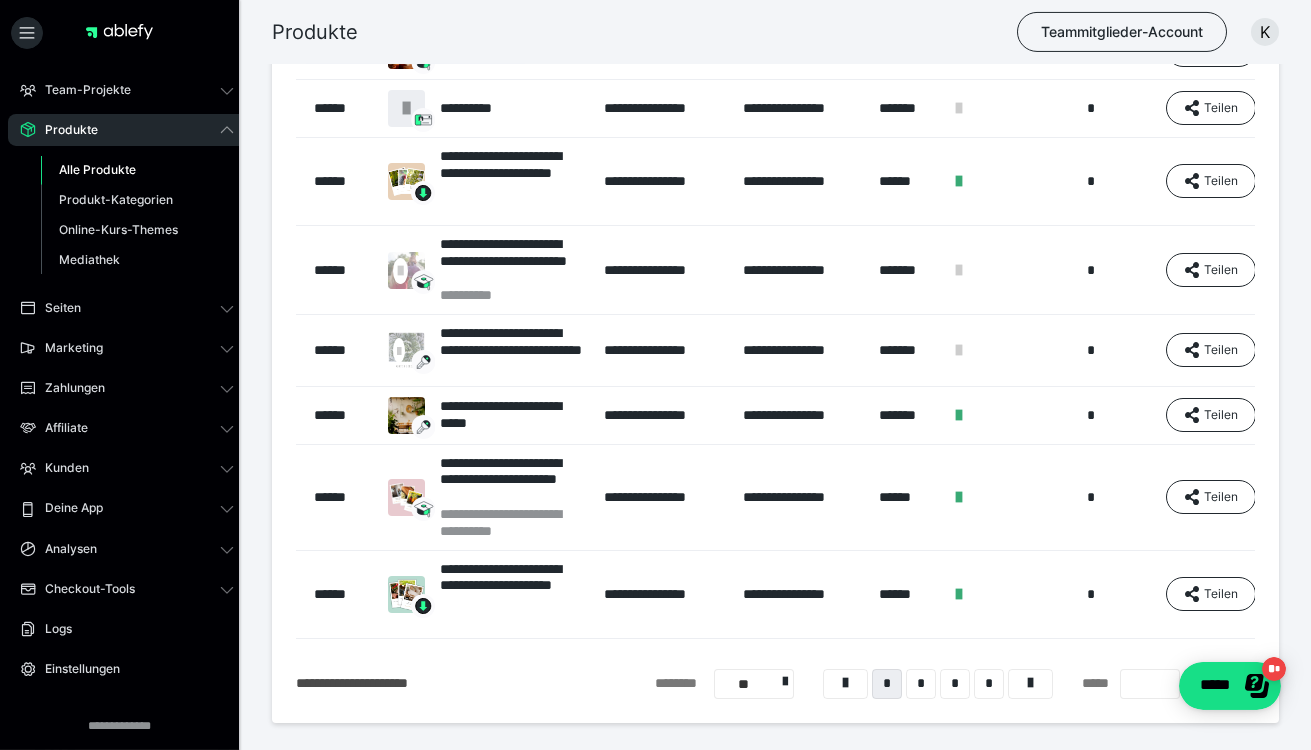 scroll, scrollTop: 560, scrollLeft: 0, axis: vertical 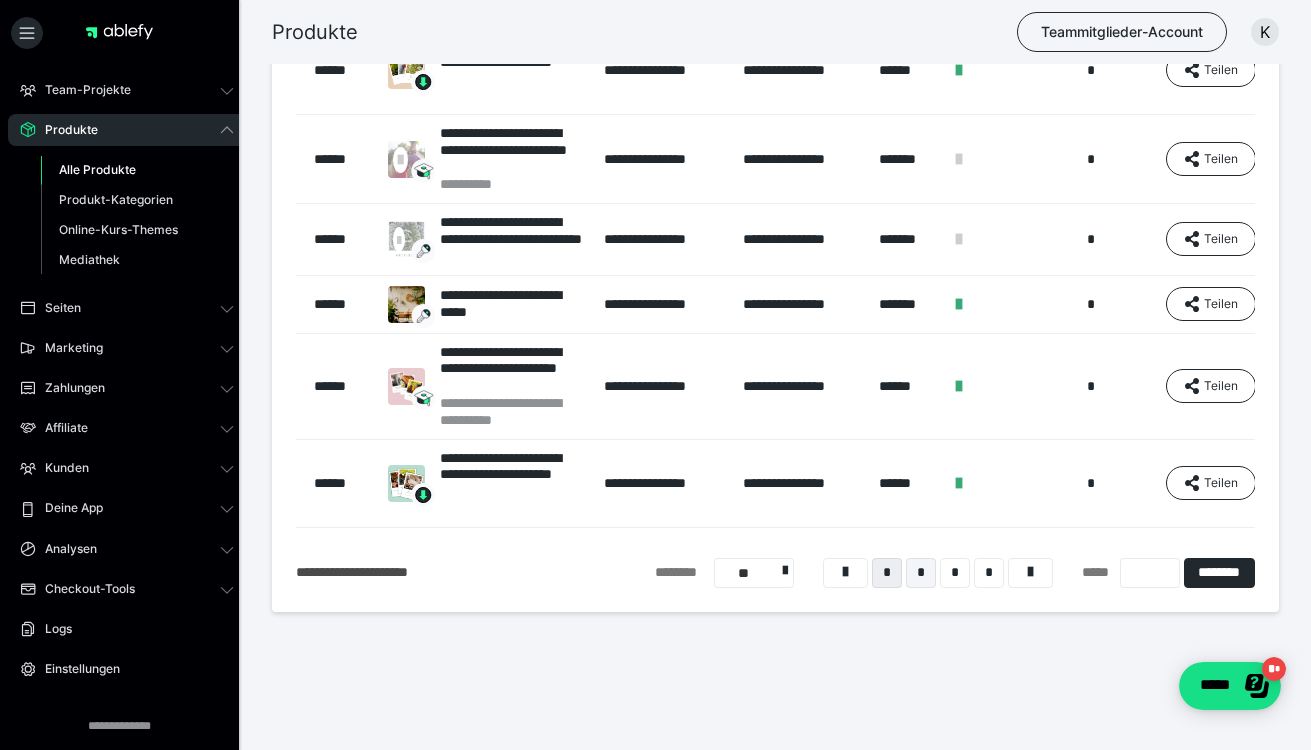 click on "*" at bounding box center (921, 573) 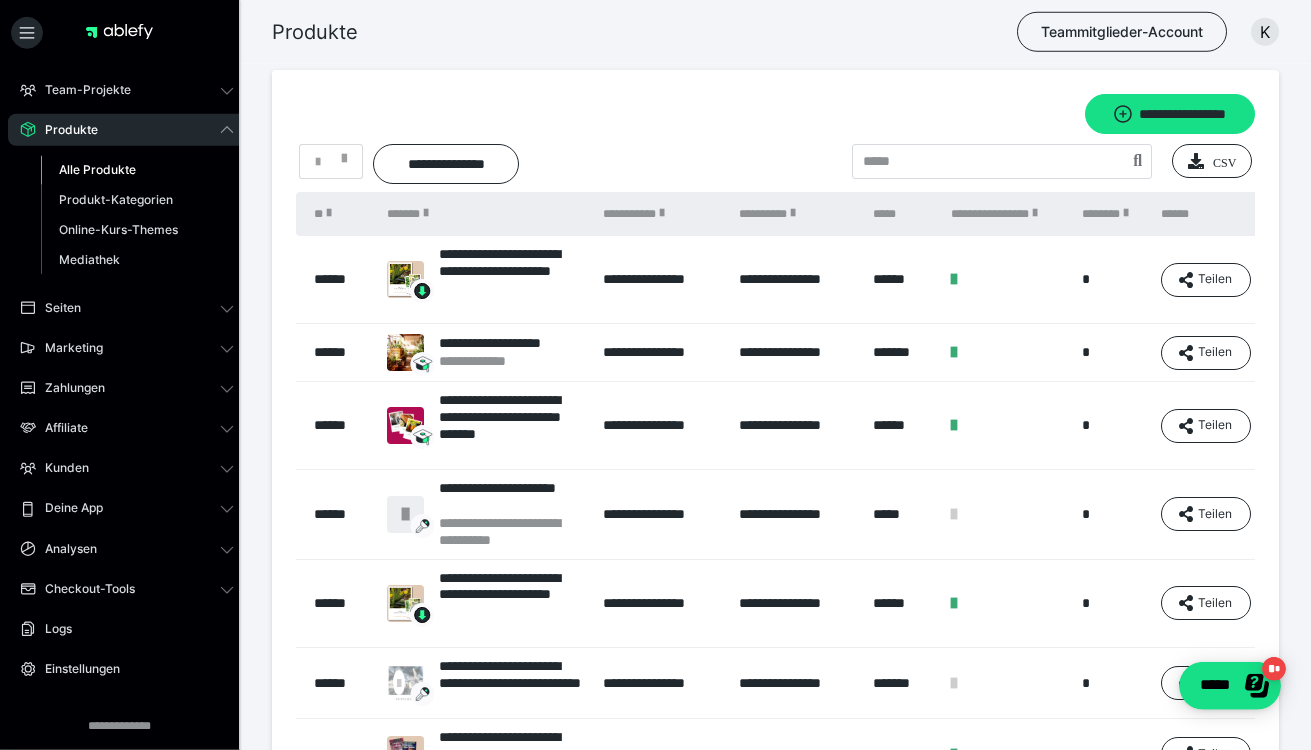 scroll, scrollTop: 0, scrollLeft: 0, axis: both 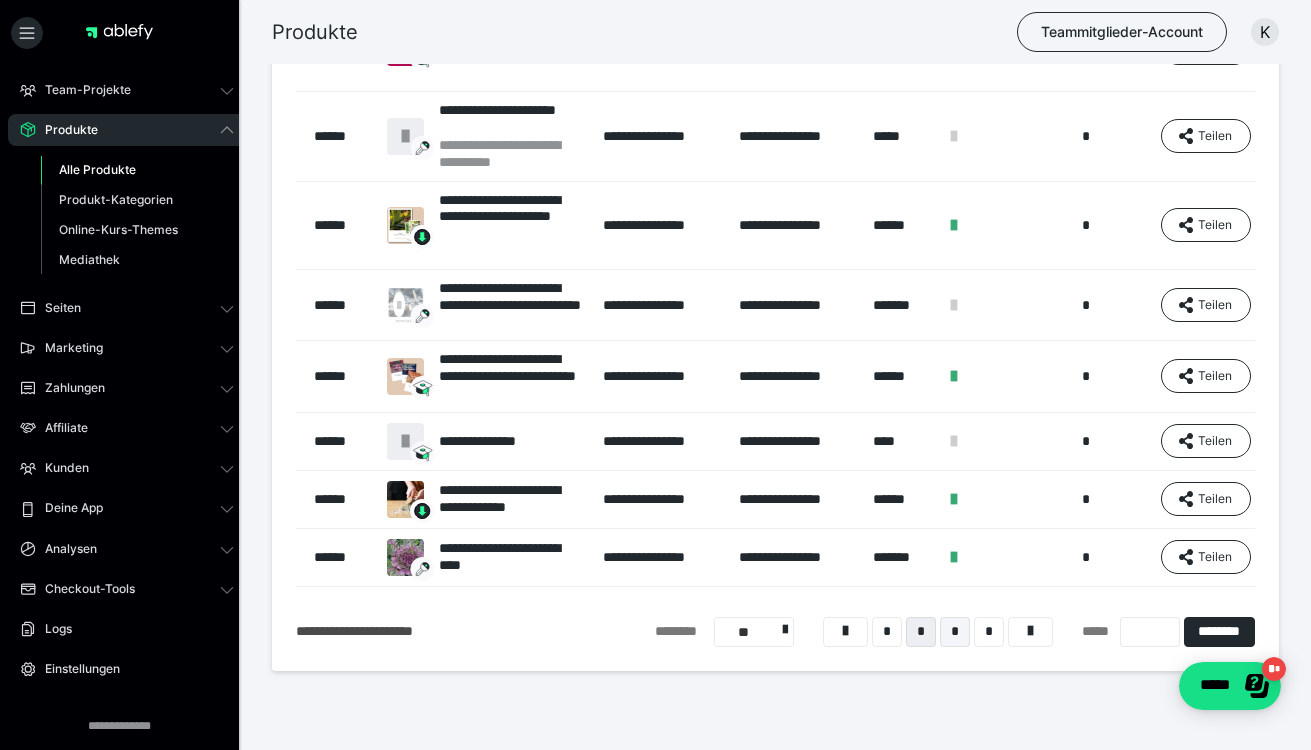 click on "*" at bounding box center (955, 632) 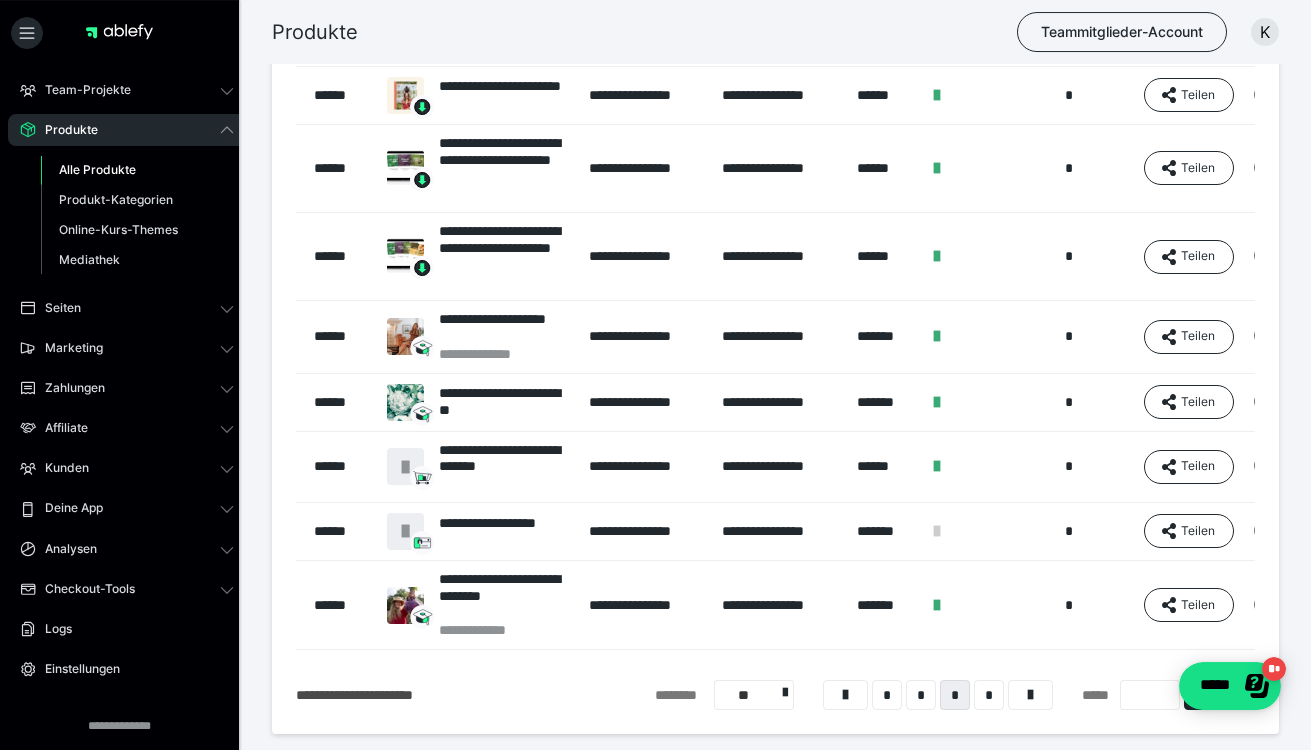 scroll, scrollTop: 320, scrollLeft: 0, axis: vertical 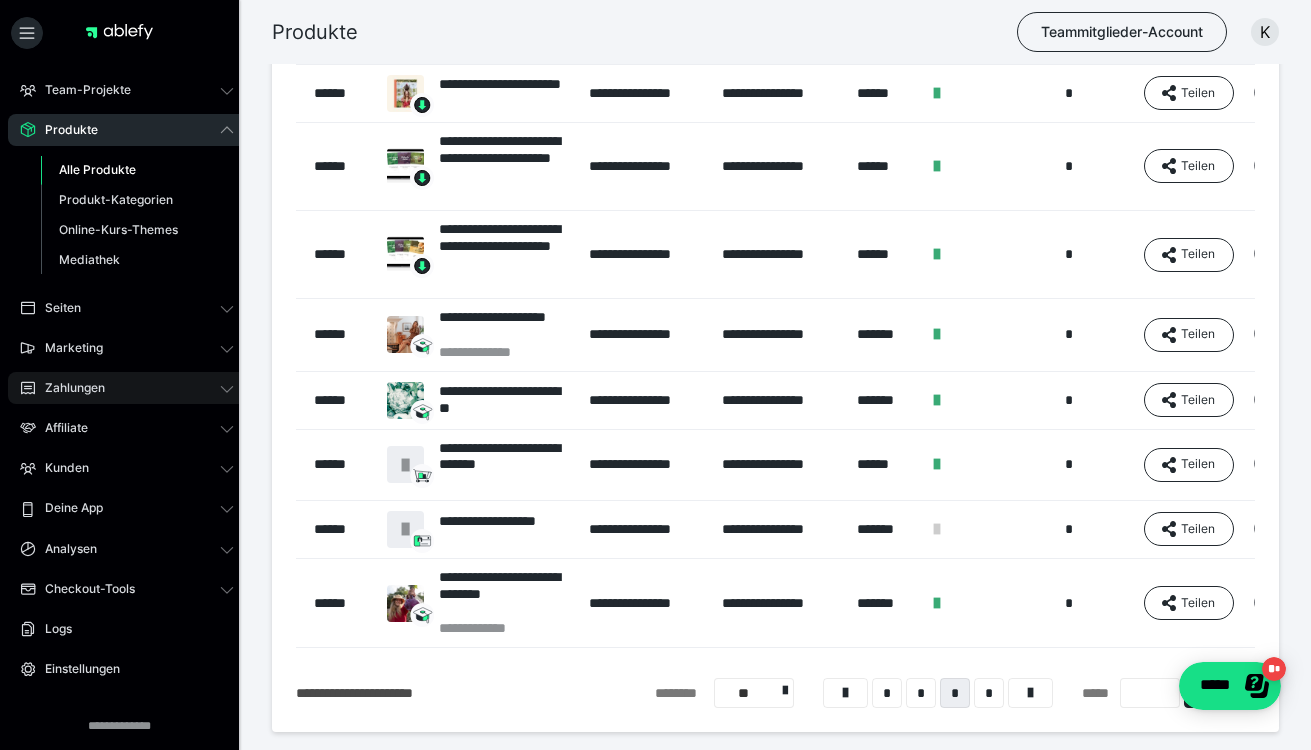 click on "Zahlungen" at bounding box center [68, 388] 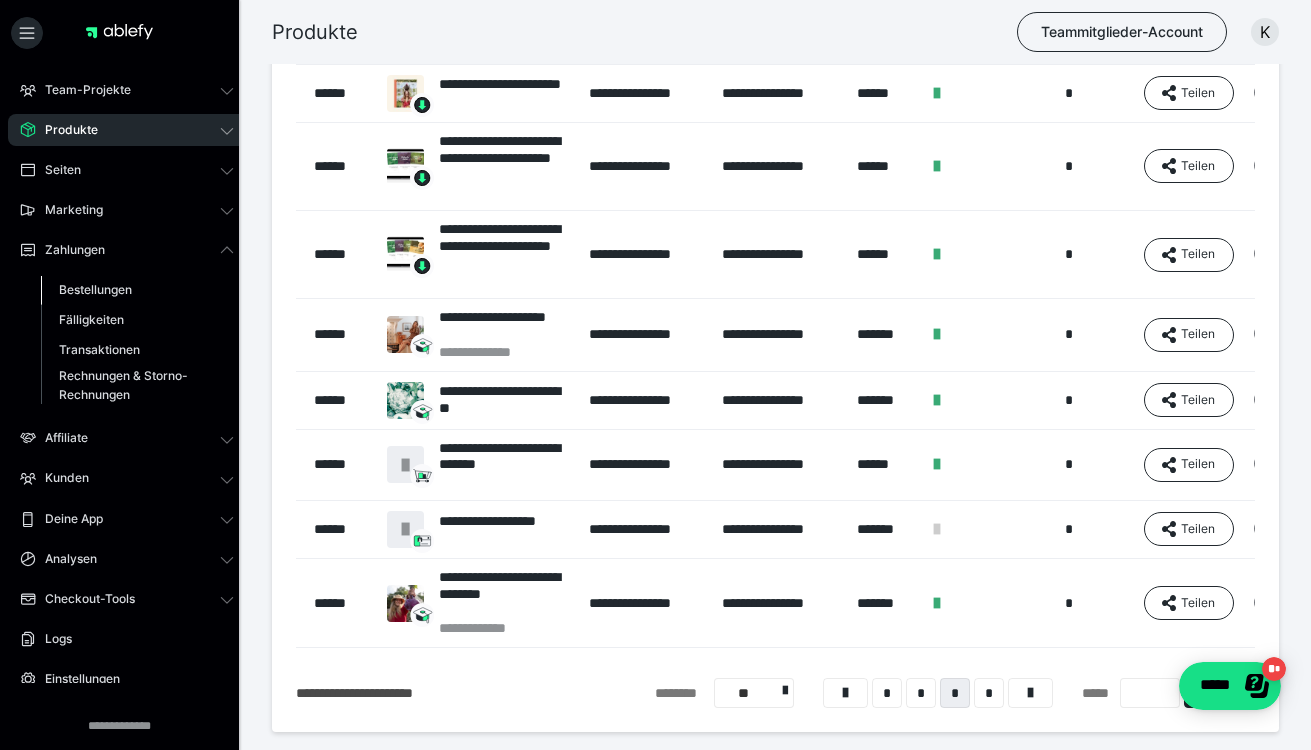 click on "Bestellungen" at bounding box center (95, 289) 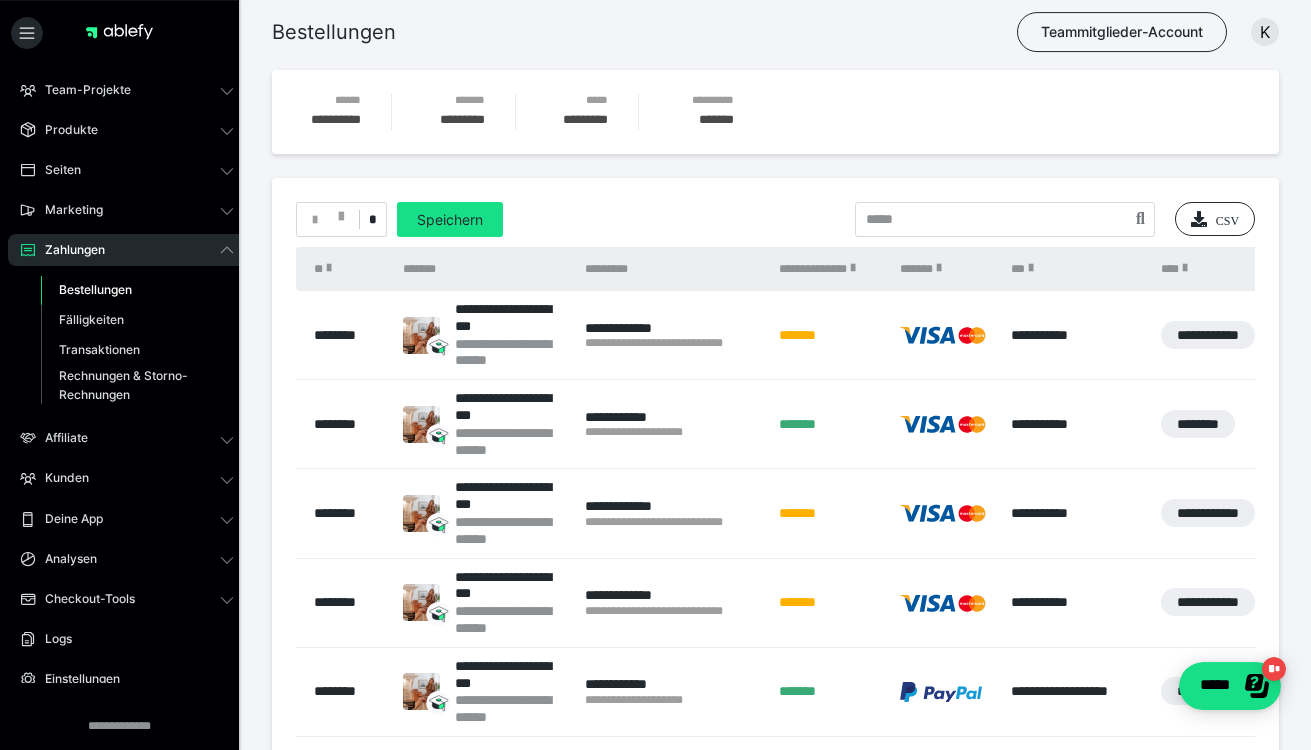 scroll, scrollTop: 0, scrollLeft: 0, axis: both 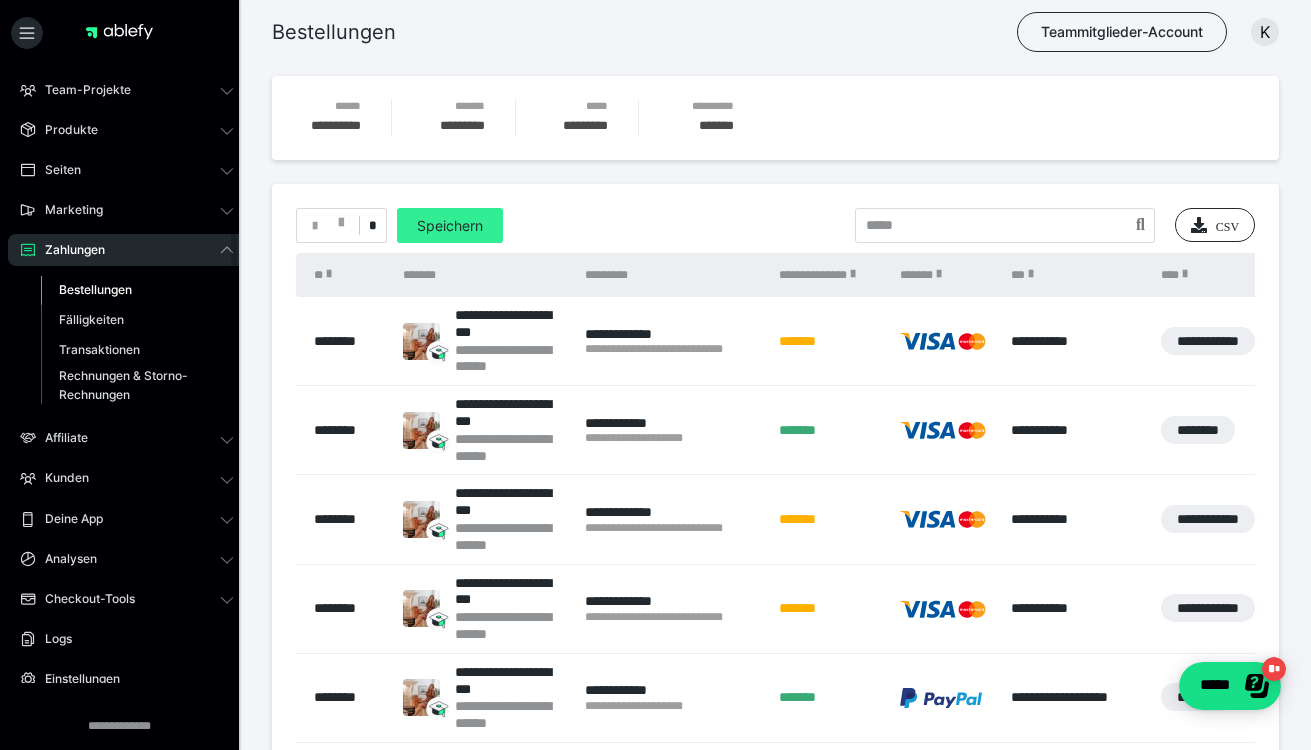 click on "Speichern" at bounding box center (450, 225) 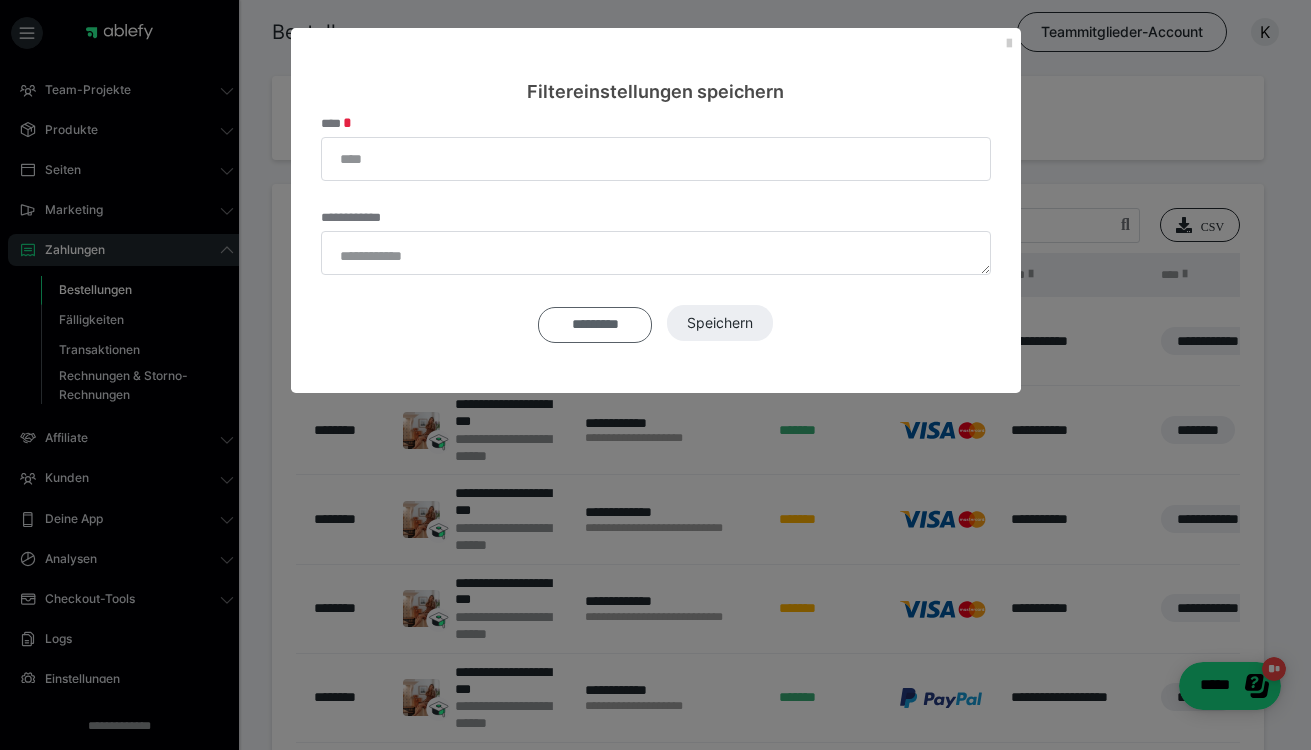 click on "*********" at bounding box center (595, 325) 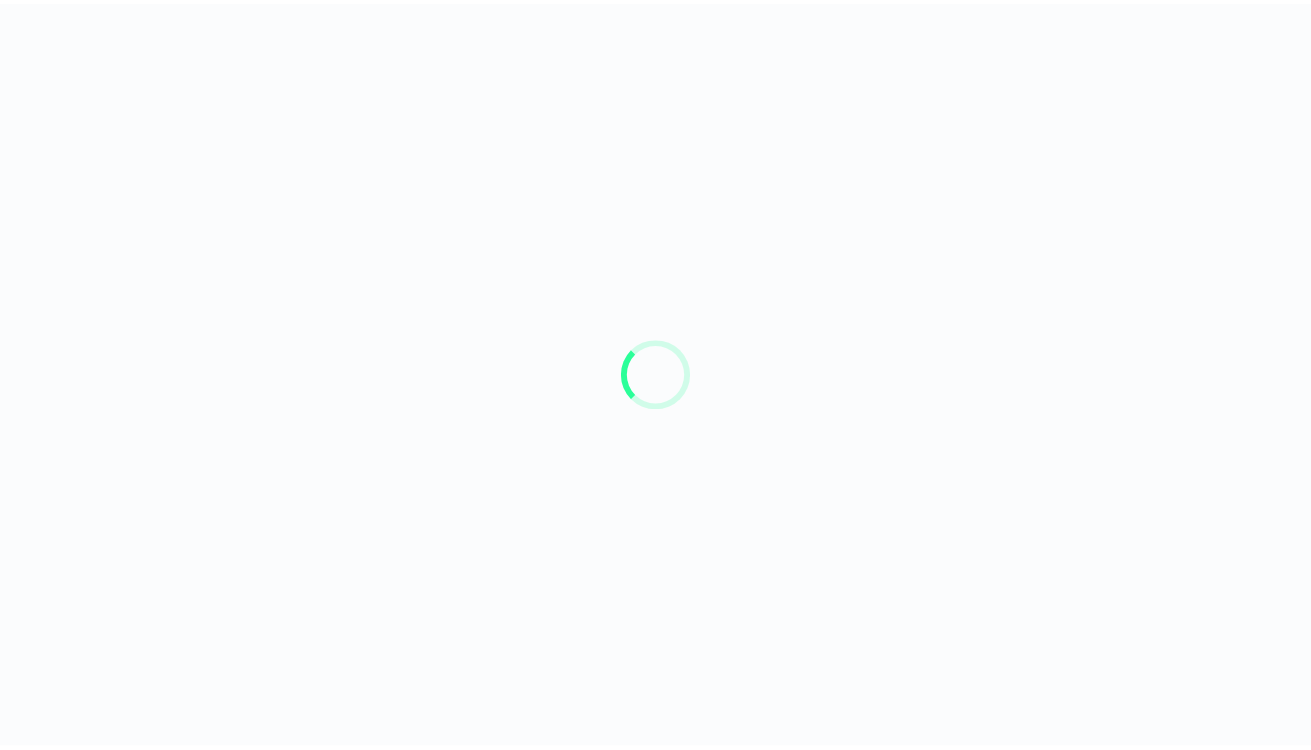 scroll, scrollTop: 0, scrollLeft: 0, axis: both 